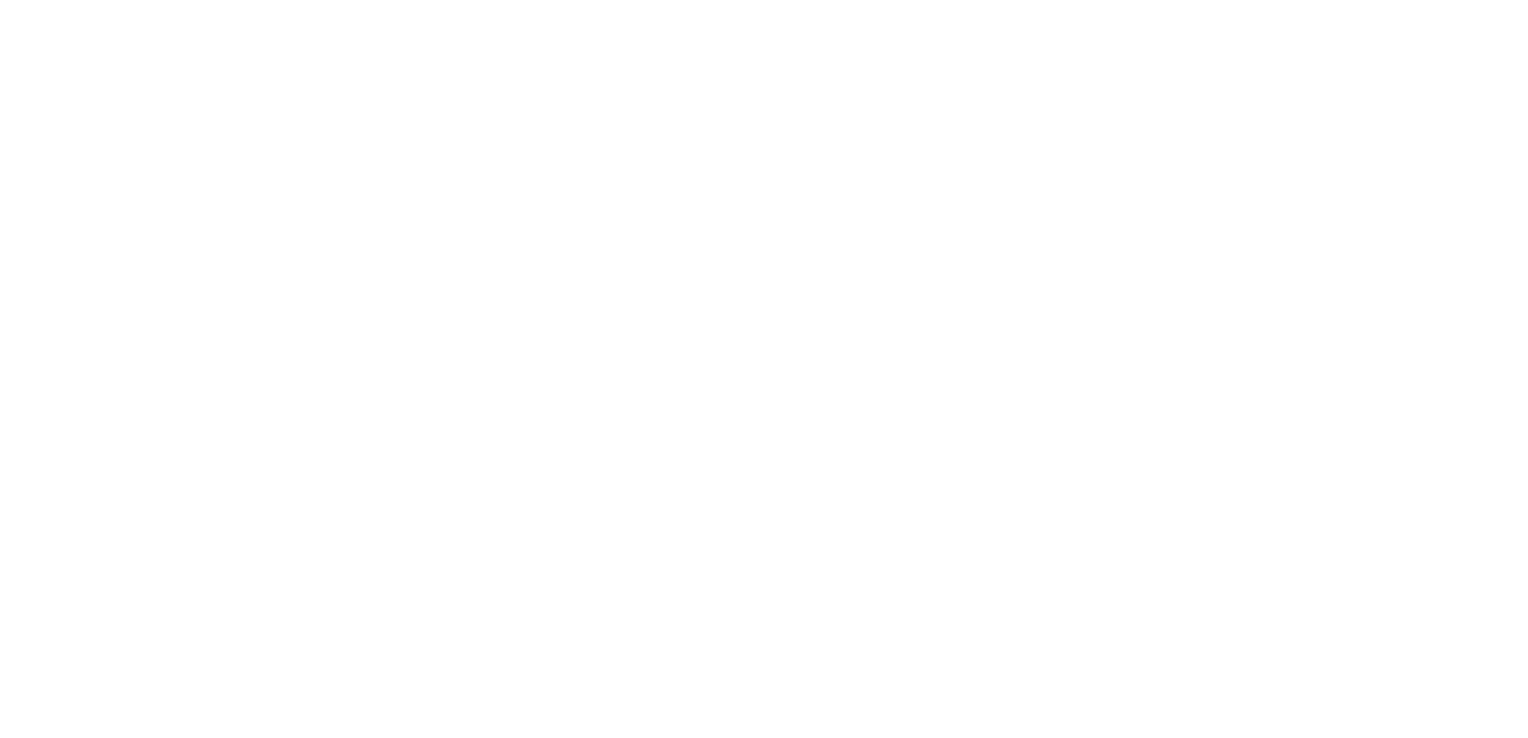scroll, scrollTop: 0, scrollLeft: 0, axis: both 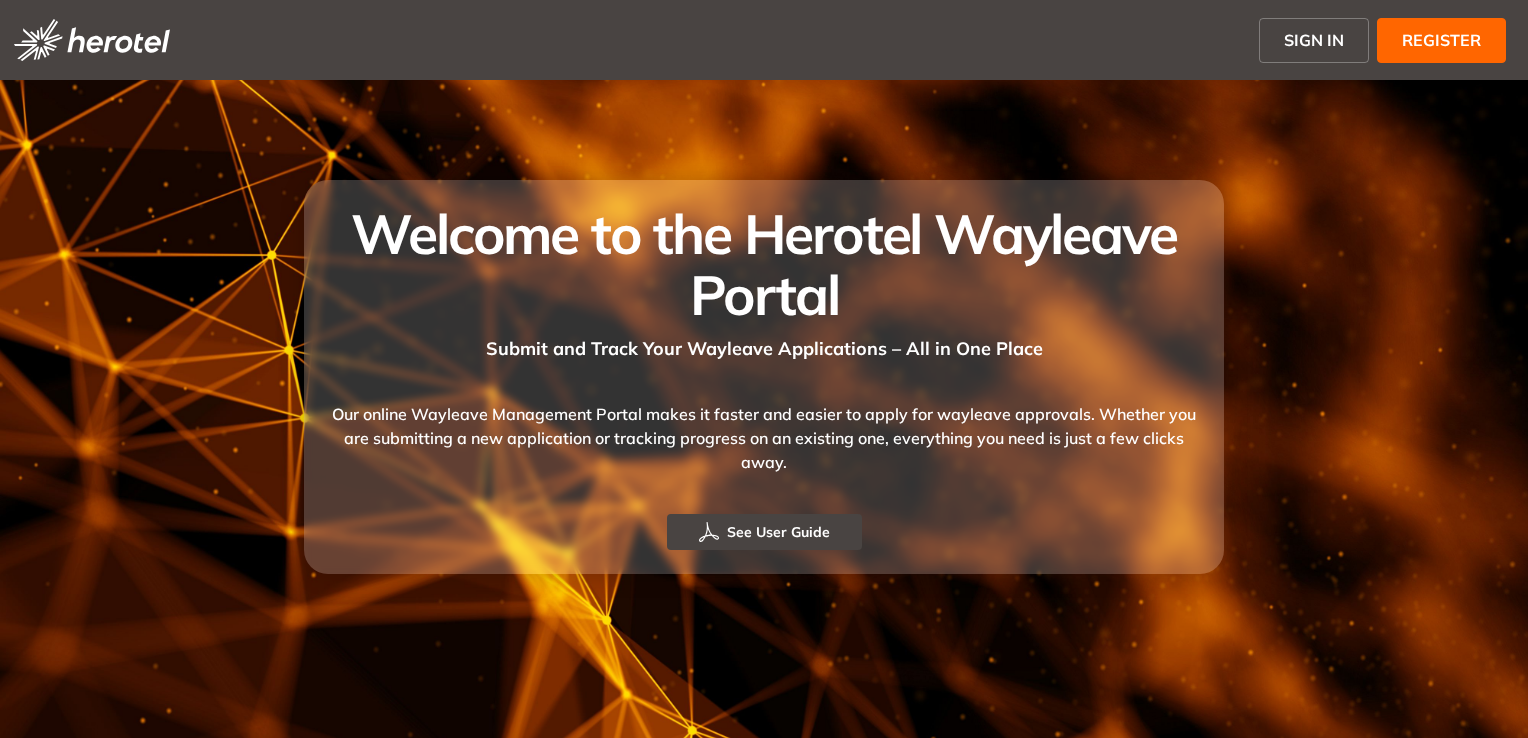 click on "SIGN IN" at bounding box center (1314, 40) 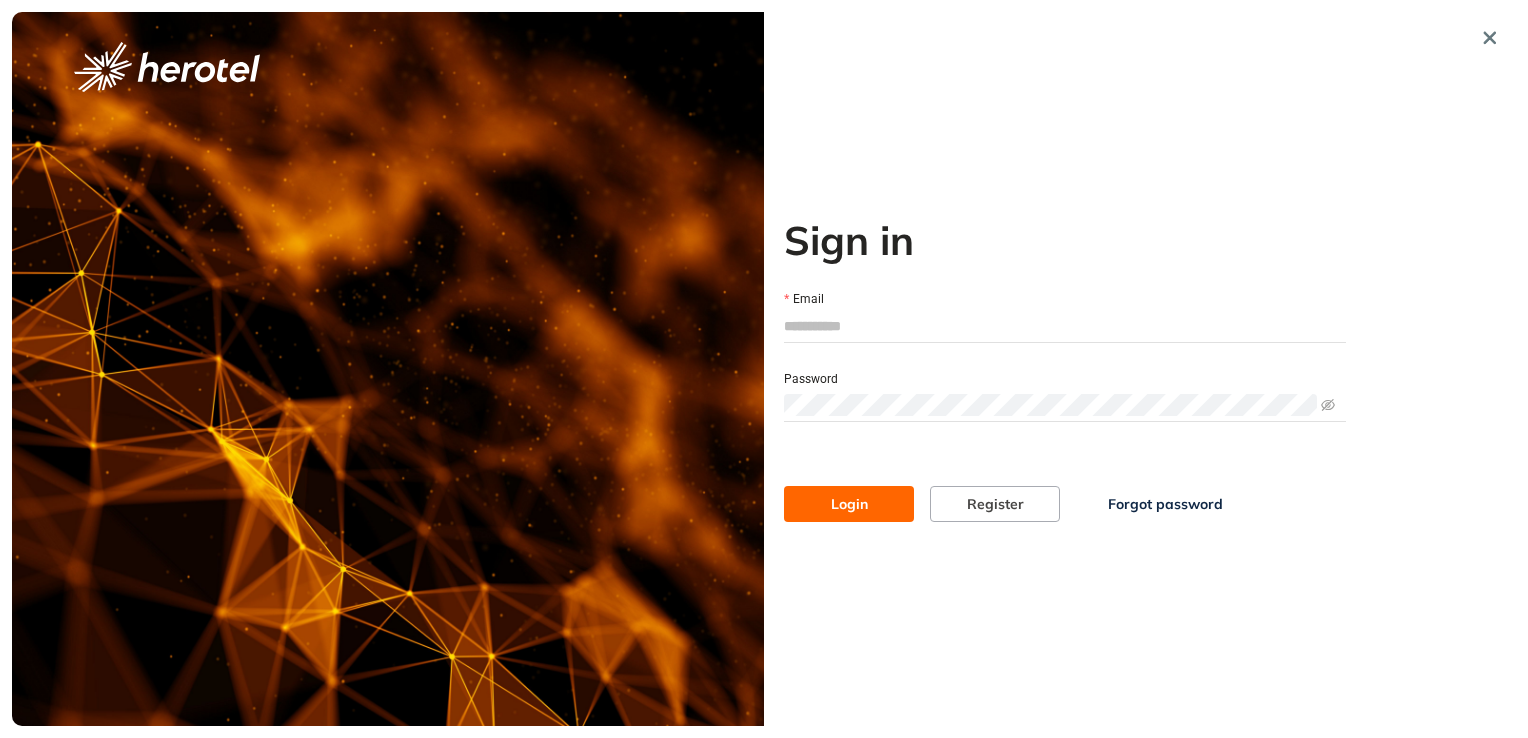 click on "Sign in Email Password Login Register Forgot password" at bounding box center [1065, 369] 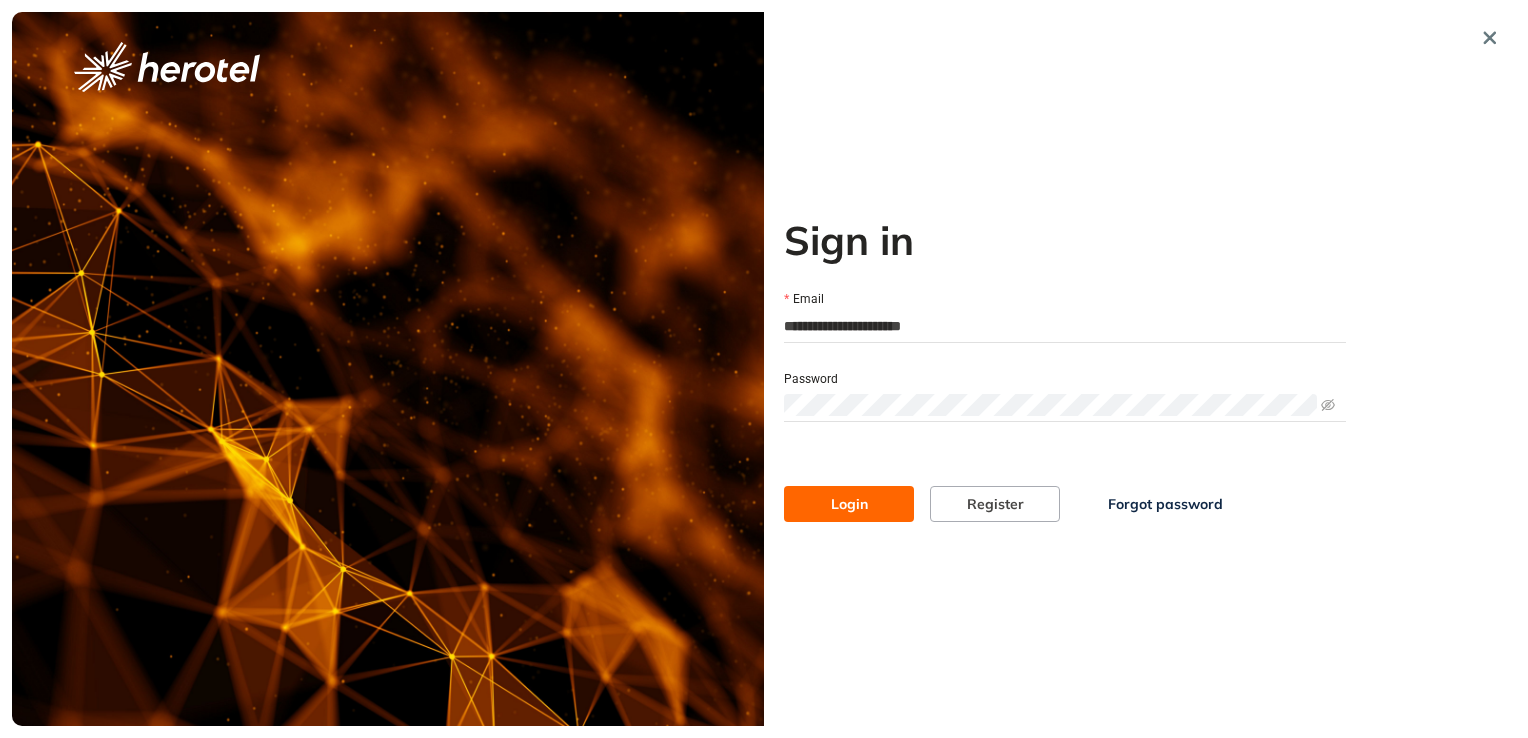 click on "Login" at bounding box center (849, 504) 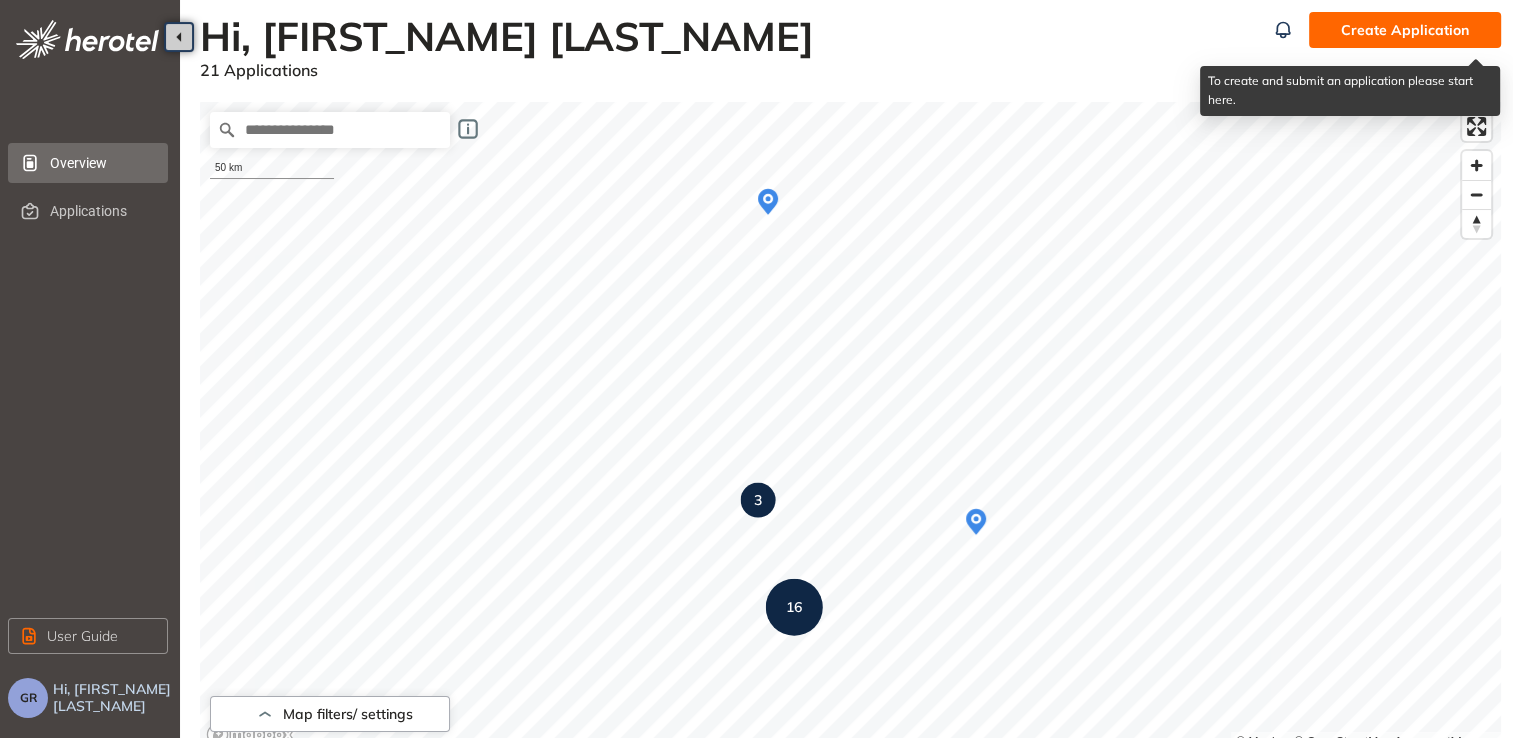 click on "Create Application" at bounding box center (1405, 30) 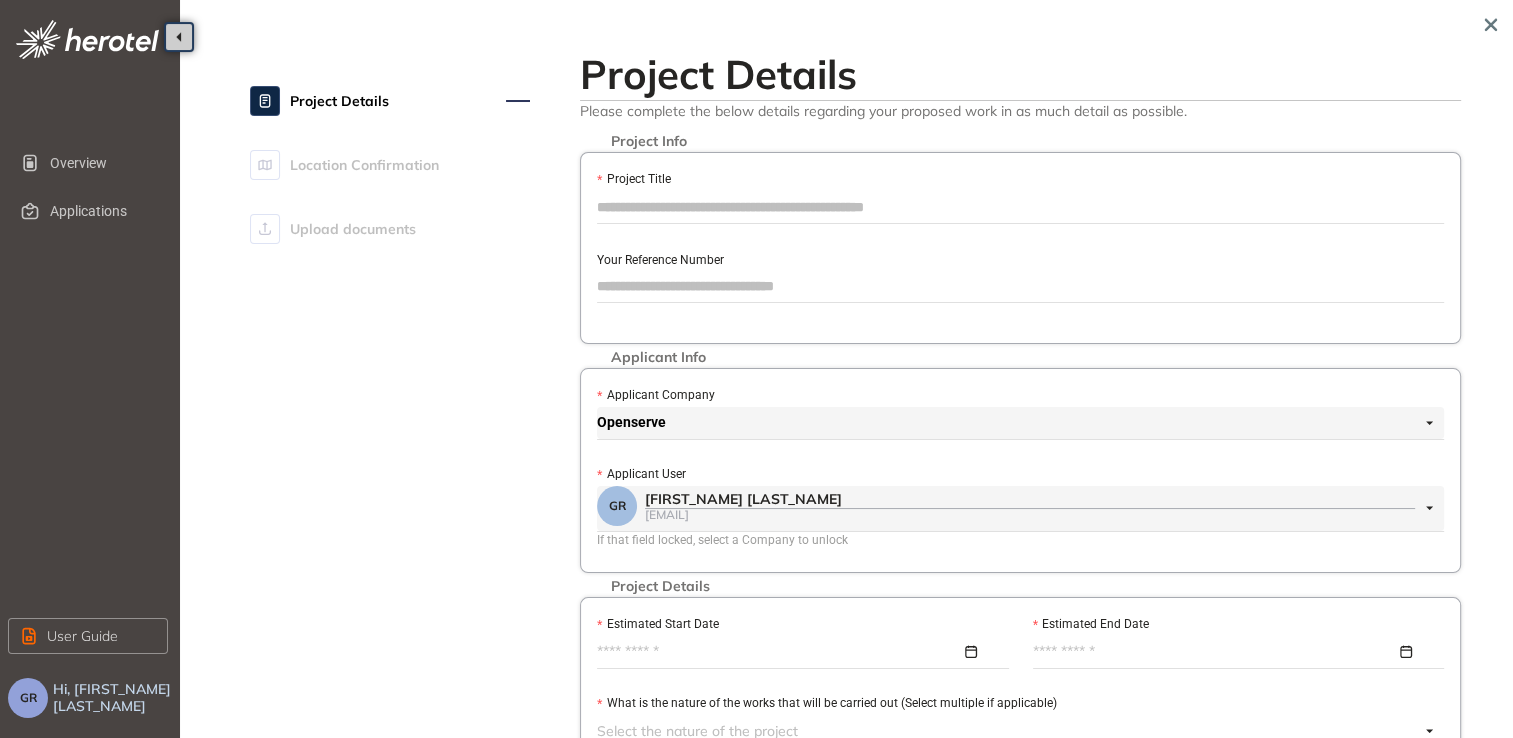 click on "Project Title" at bounding box center [1020, 207] 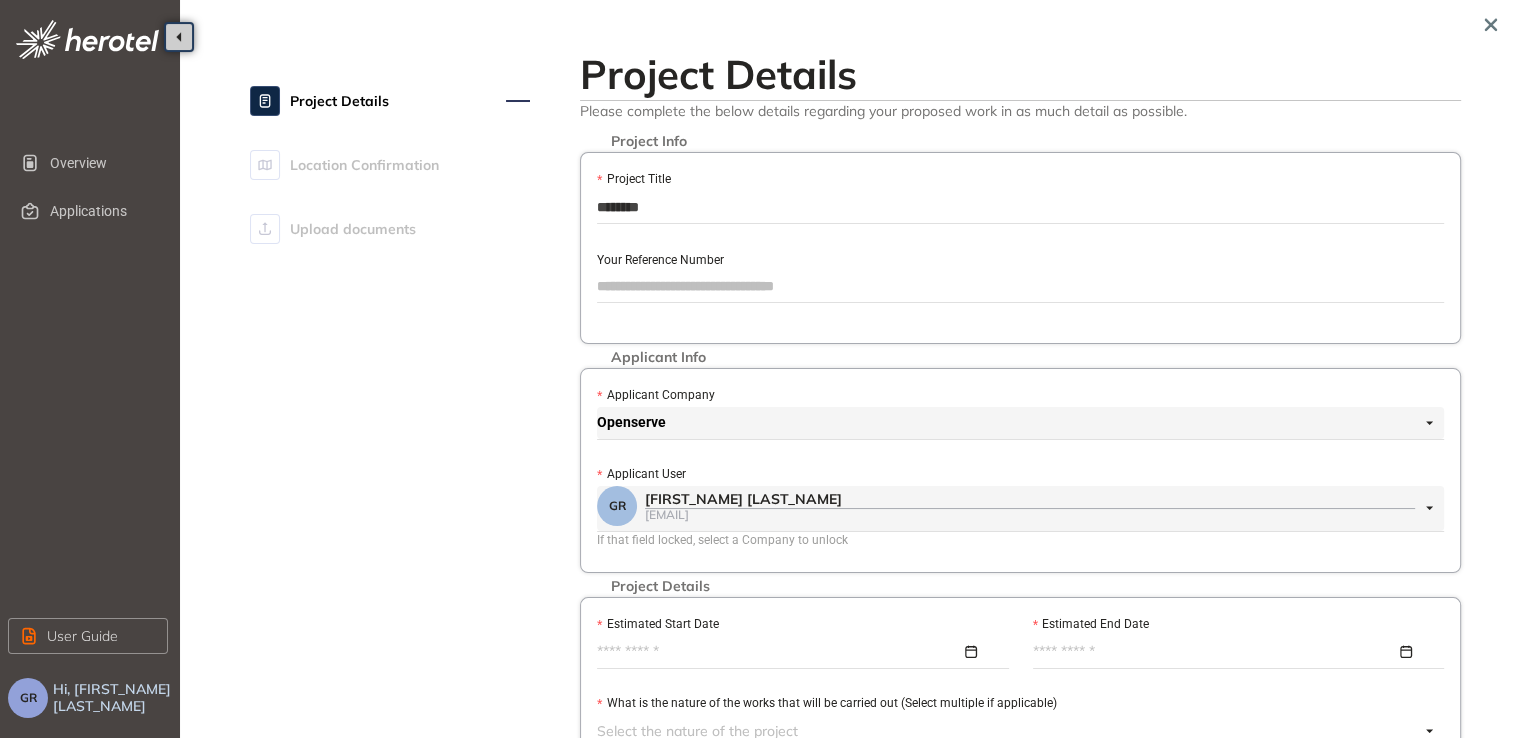 type on "********" 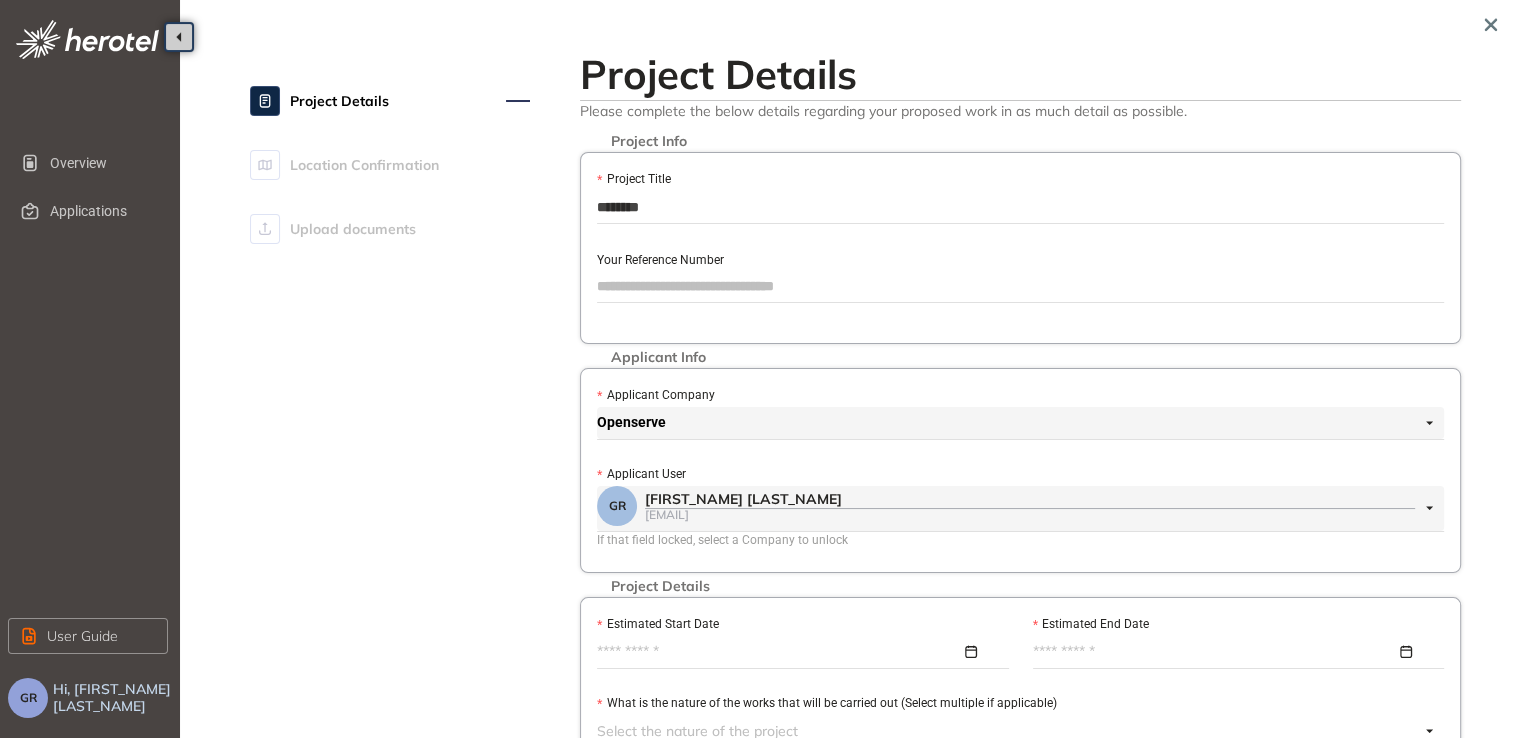 click on "Project Details Location Confirmation Upload documents Project Details Please complete the below details regarding your proposed work in as much detail as possible. Project Info Project Title ******** Your Reference Number Applicant Info Applicant Company Openserve Applicant User GR [FIRST_NAME] [LAST_NAME] [EMAIL] If that field locked, select a Company to unlock Project Details Estimated Start Date Estimated End Date What is the nature of the works that will be carried out (Select multiple if applicable)  Select the nature of the project Enter a detailed description of the works that will be carried out Project Location Info City (Type a city name and press "Enter/Tab" button) Suburb/s and Town/s (Type a suburb name and press "Enter/Tab" button) Streets/ Roads (Type a street name and press "Enter/Tab" button) Erf numbers (Type an Erf numbers and press "Enter/Tab" button) Next" at bounding box center [850, 687] 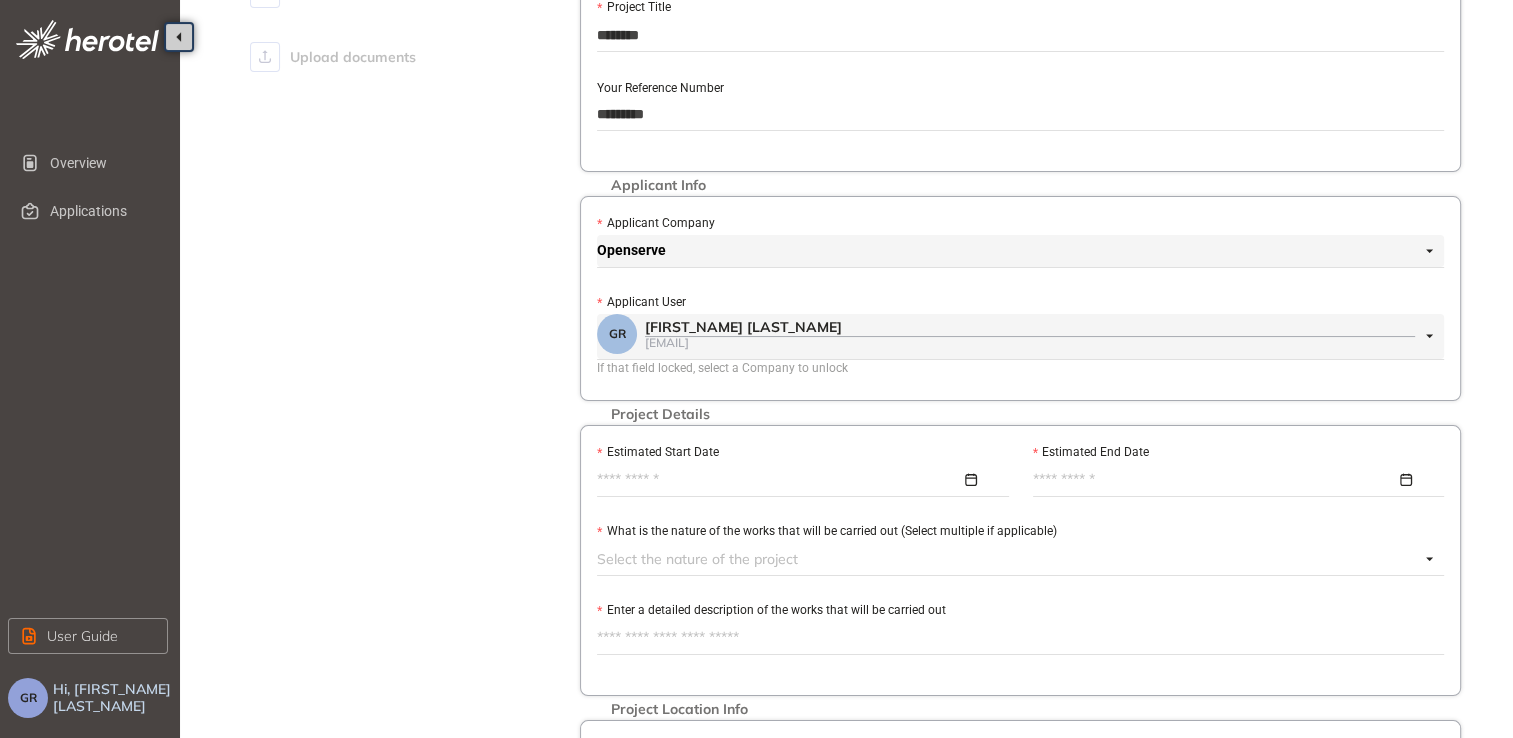 scroll, scrollTop: 300, scrollLeft: 0, axis: vertical 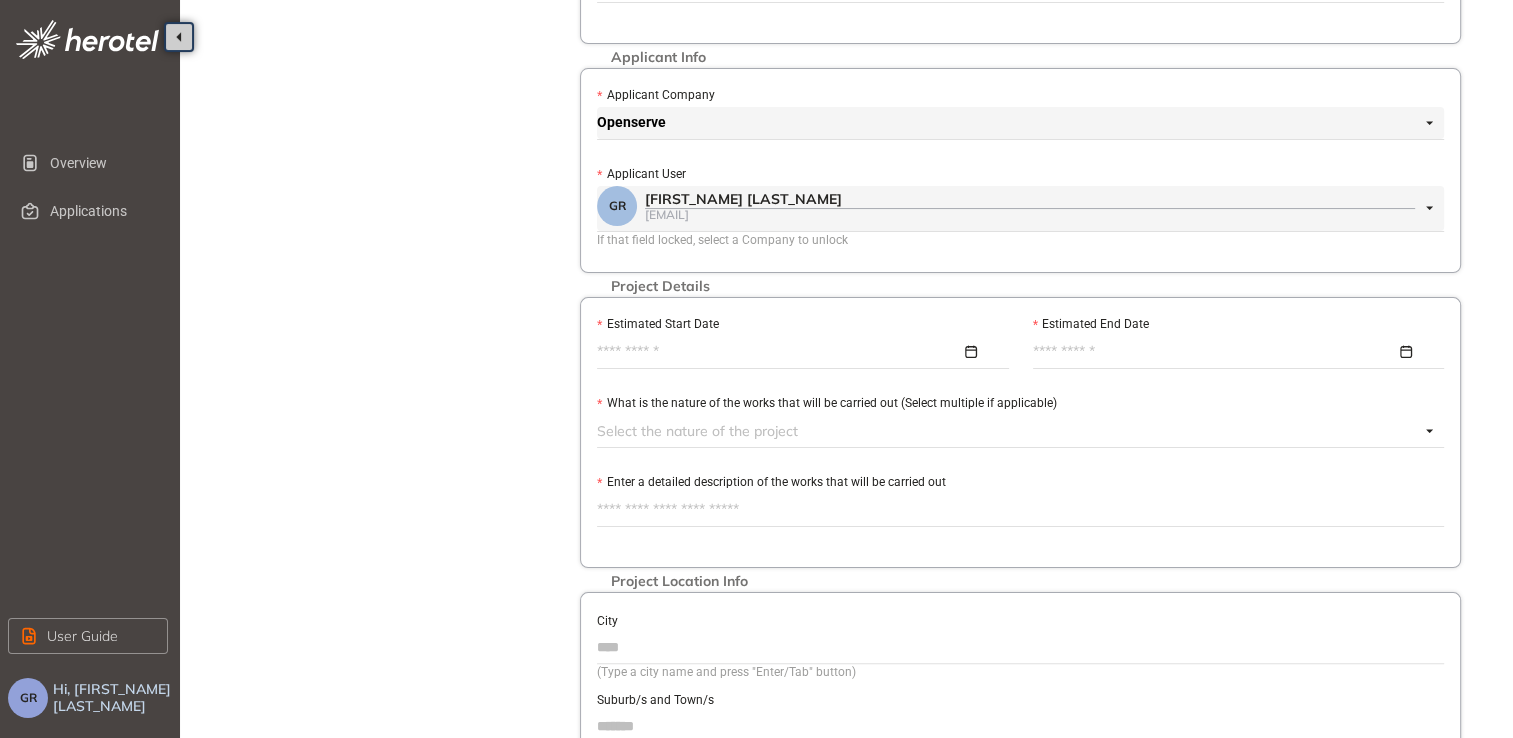 type on "*********" 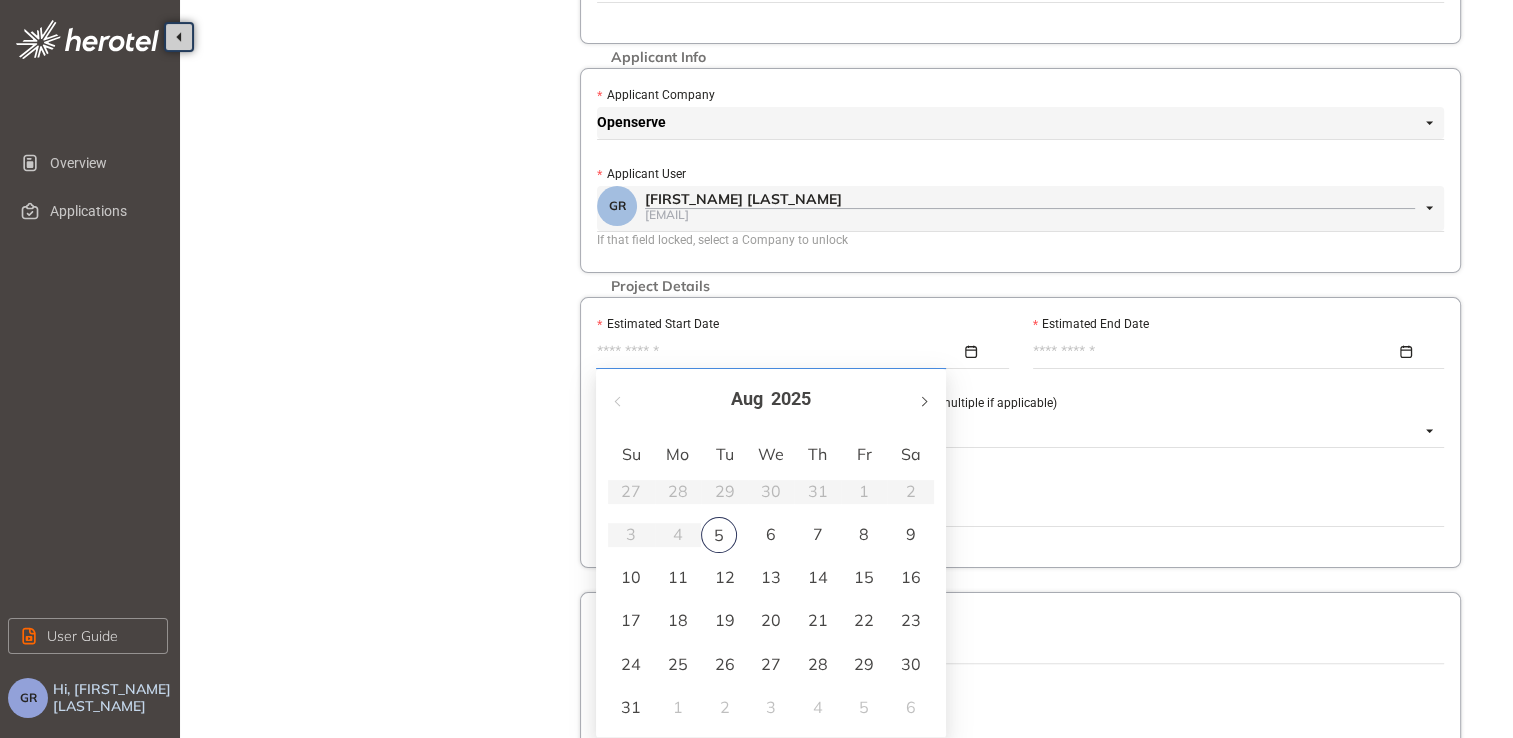 click at bounding box center (923, 401) 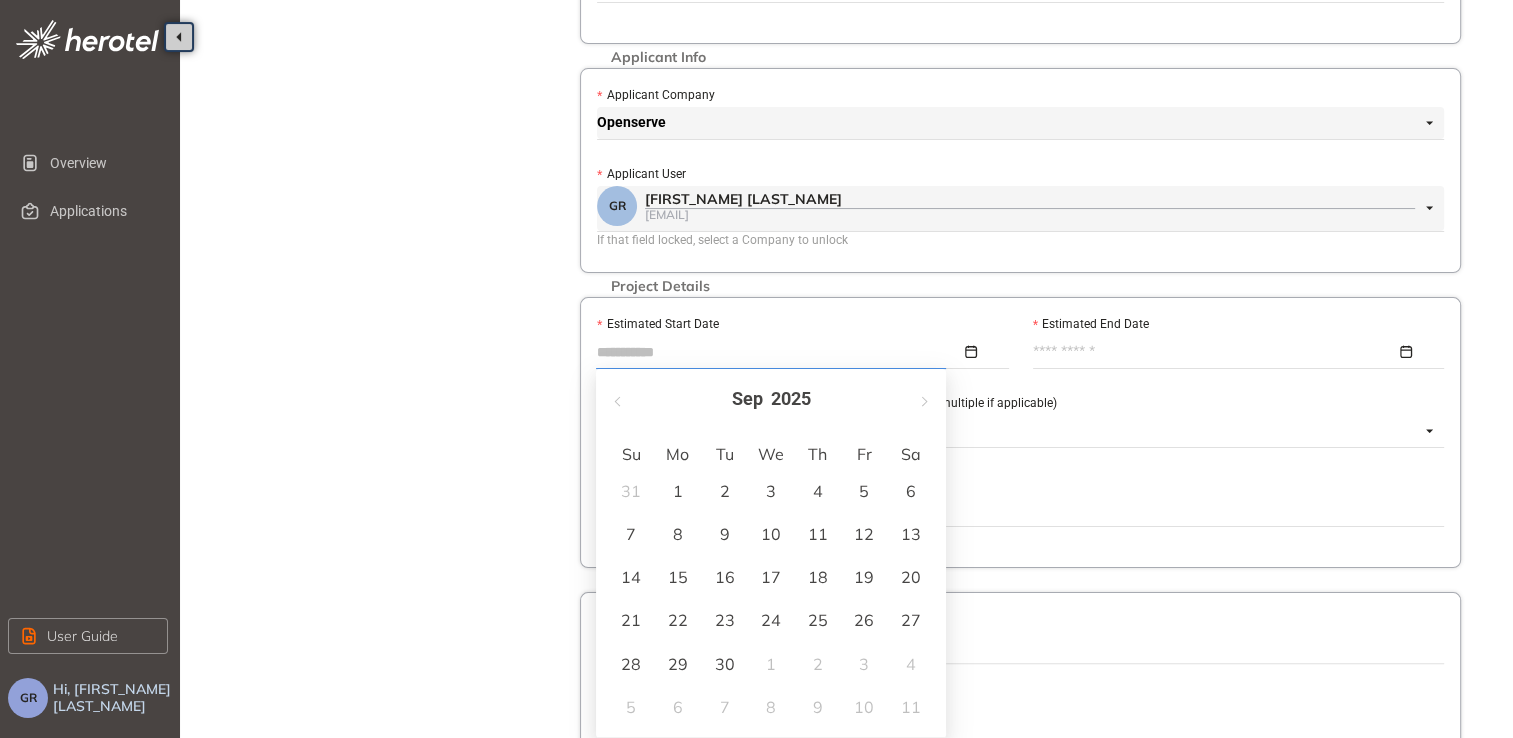 type on "**********" 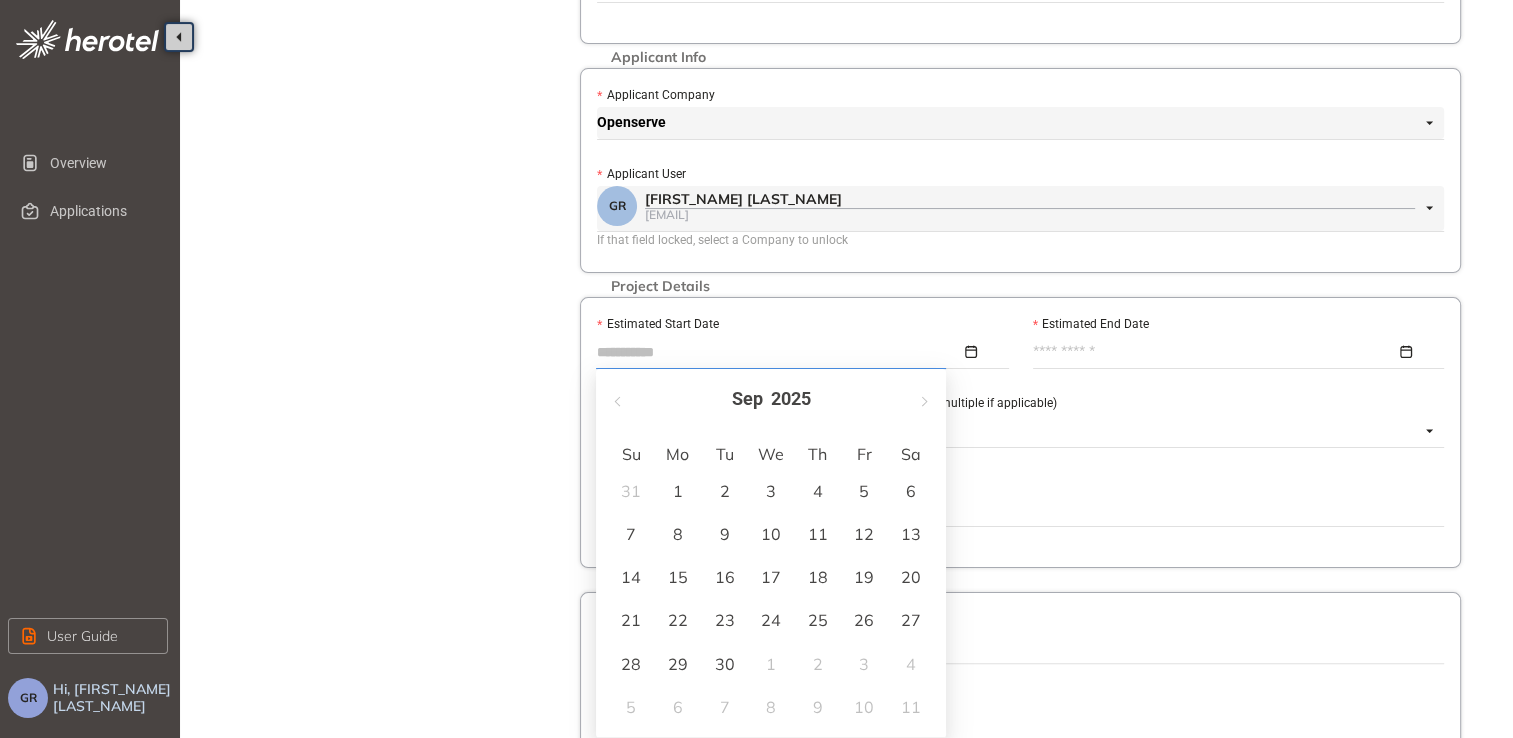 click on "5" at bounding box center [864, 491] 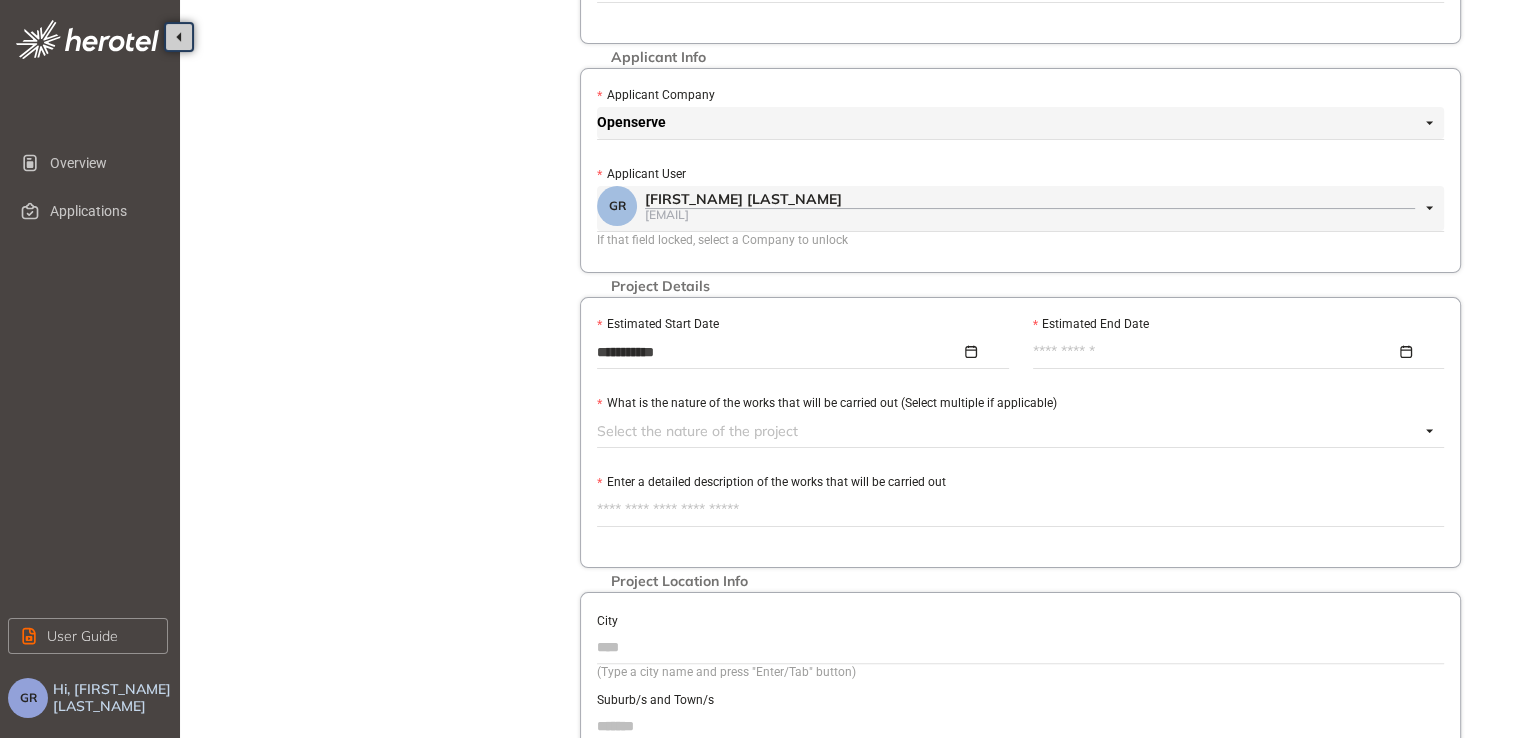 click at bounding box center (1233, 352) 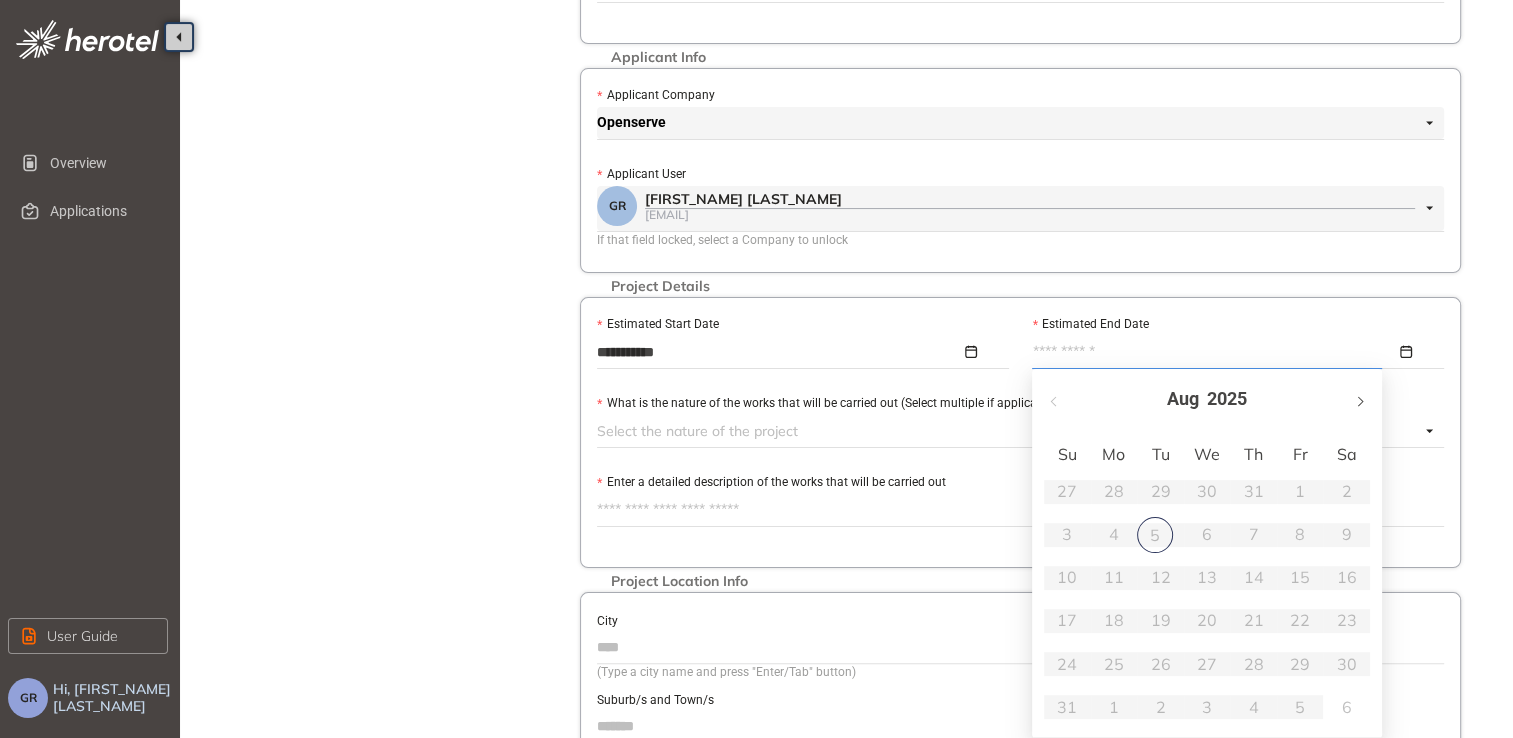 click at bounding box center (1359, 401) 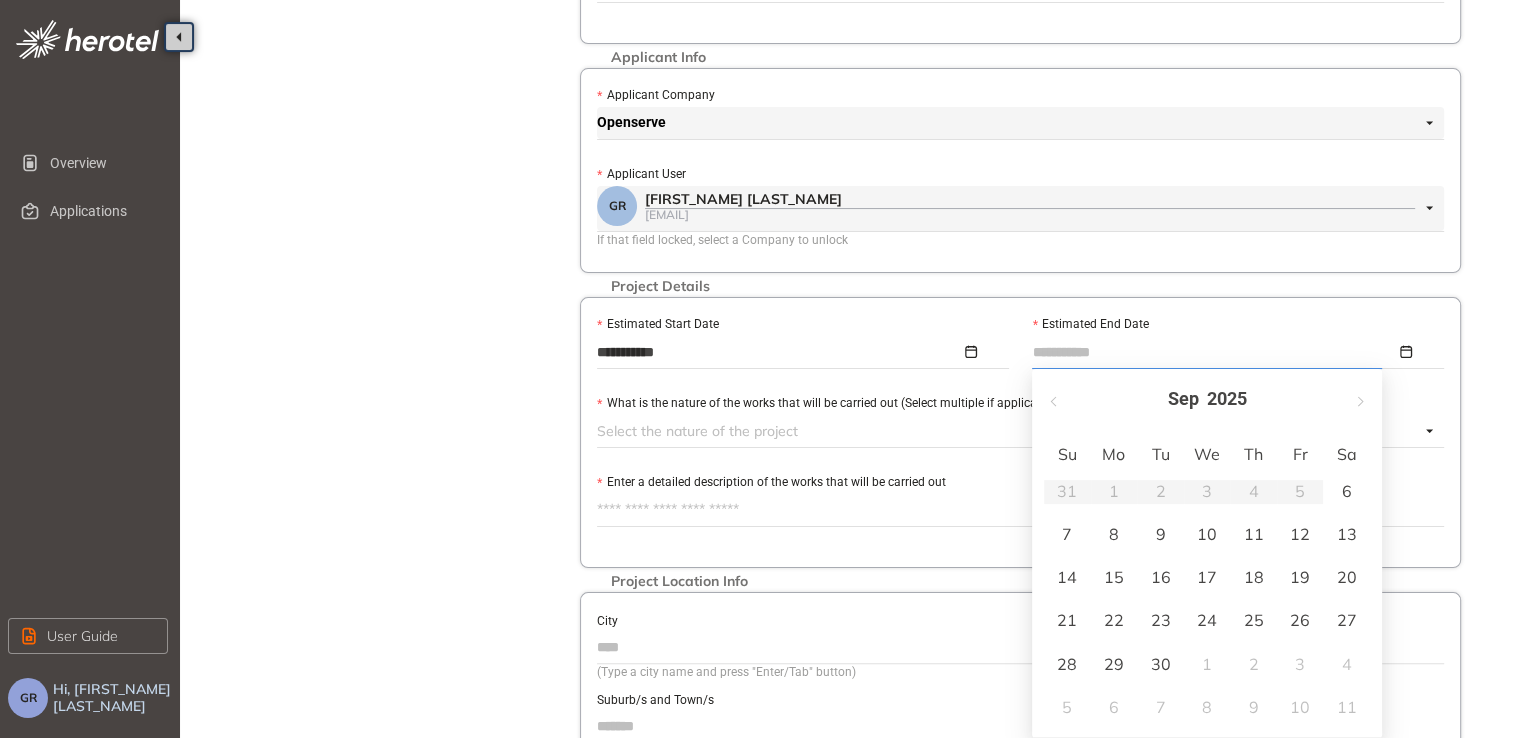 type on "**********" 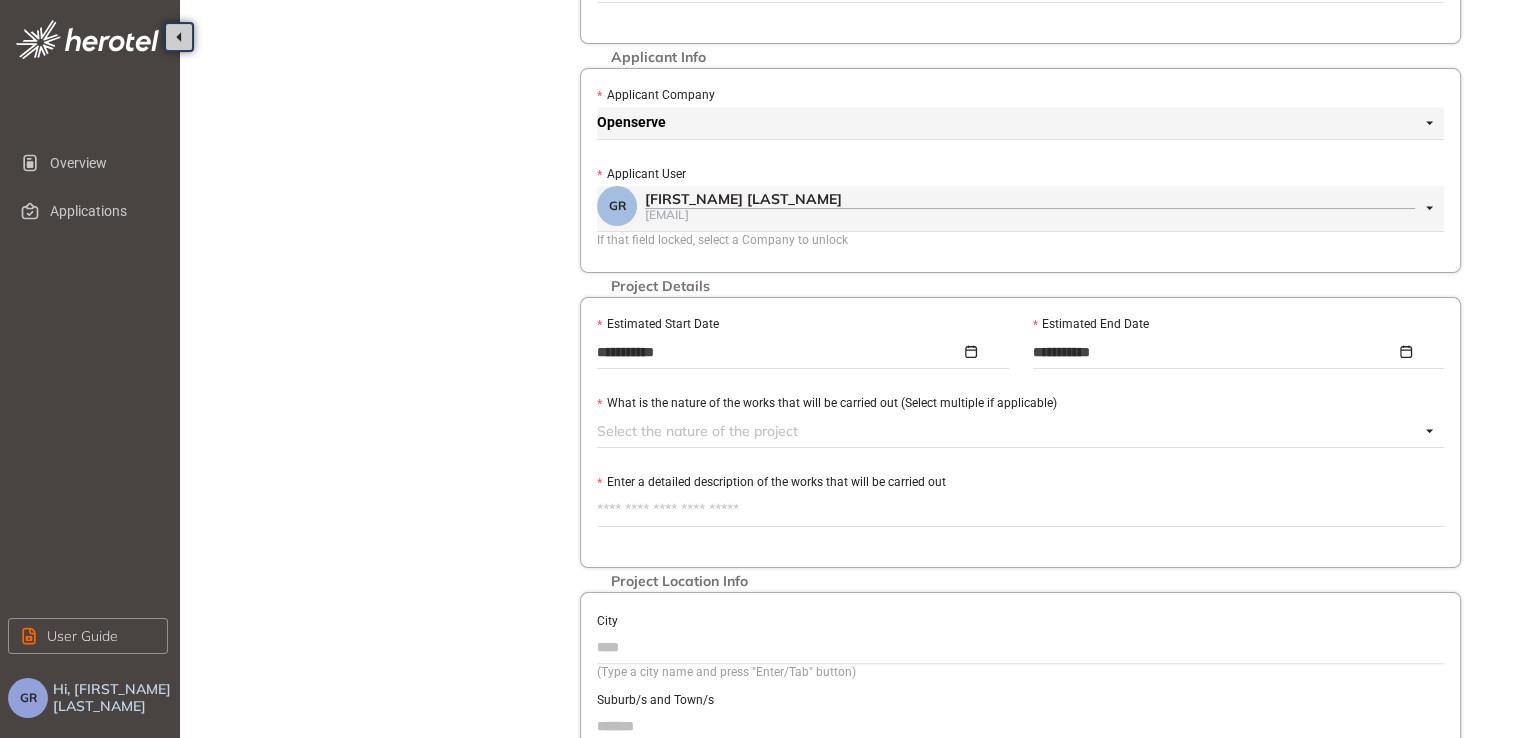 click at bounding box center (1008, 431) 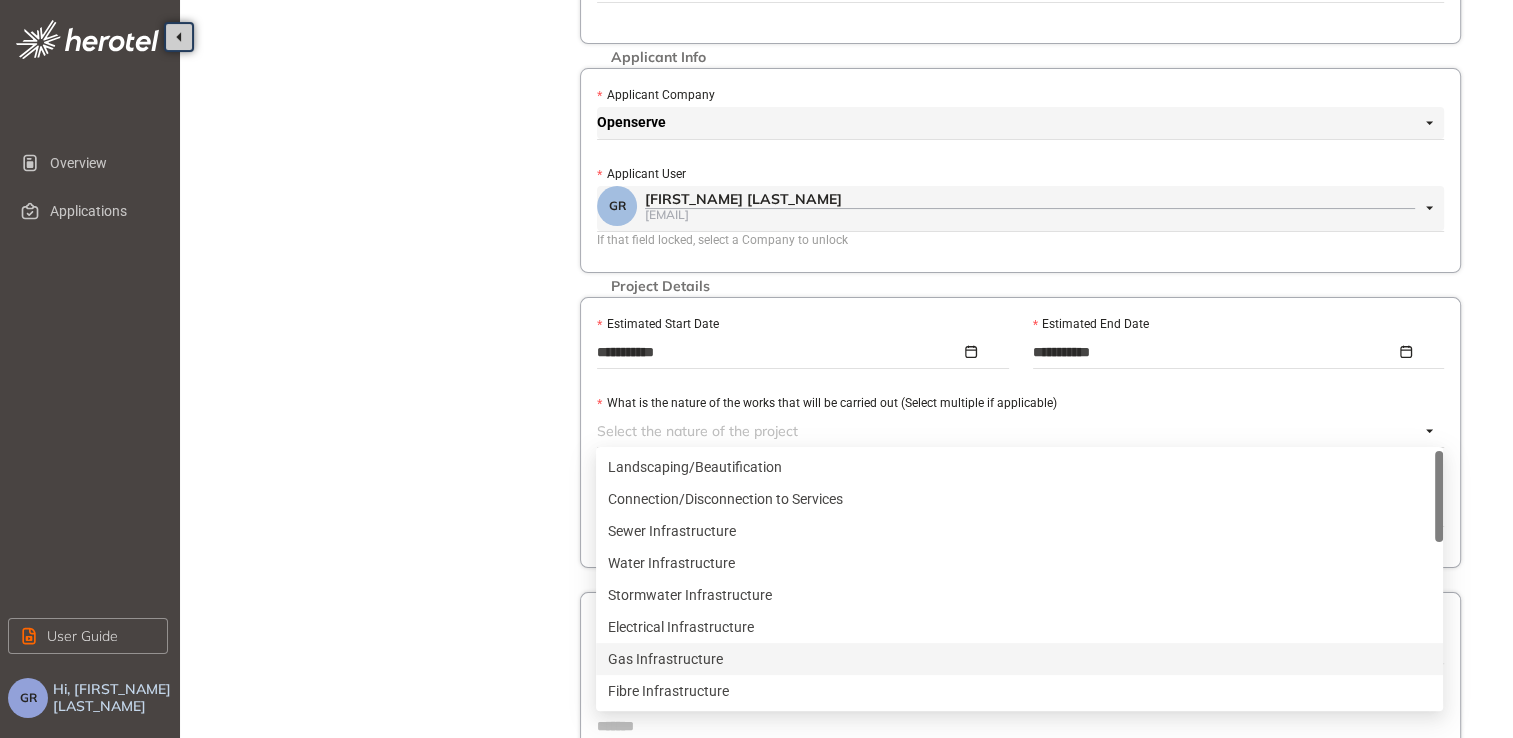 scroll, scrollTop: 100, scrollLeft: 0, axis: vertical 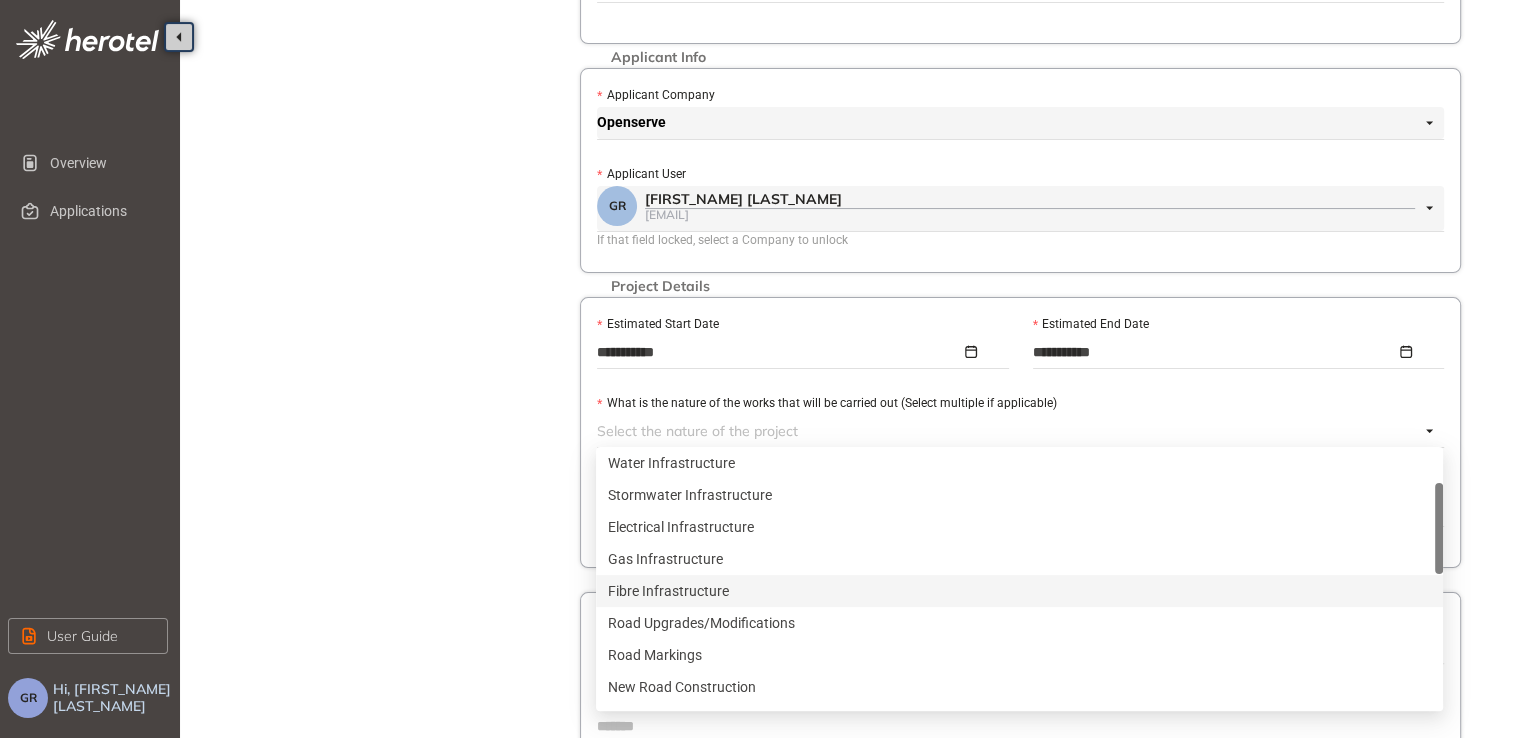 click on "Fibre Infrastructure" at bounding box center [1019, 591] 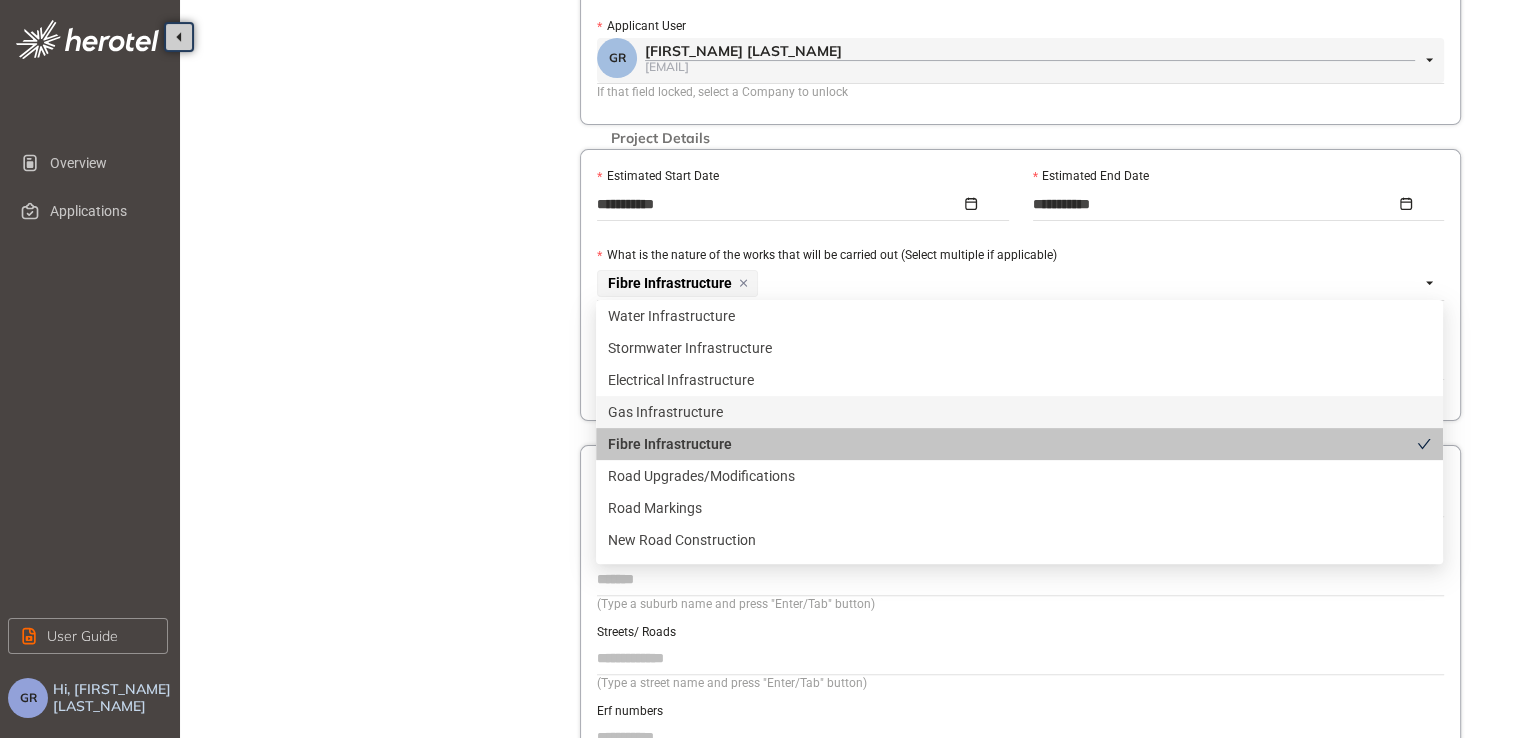 scroll, scrollTop: 500, scrollLeft: 0, axis: vertical 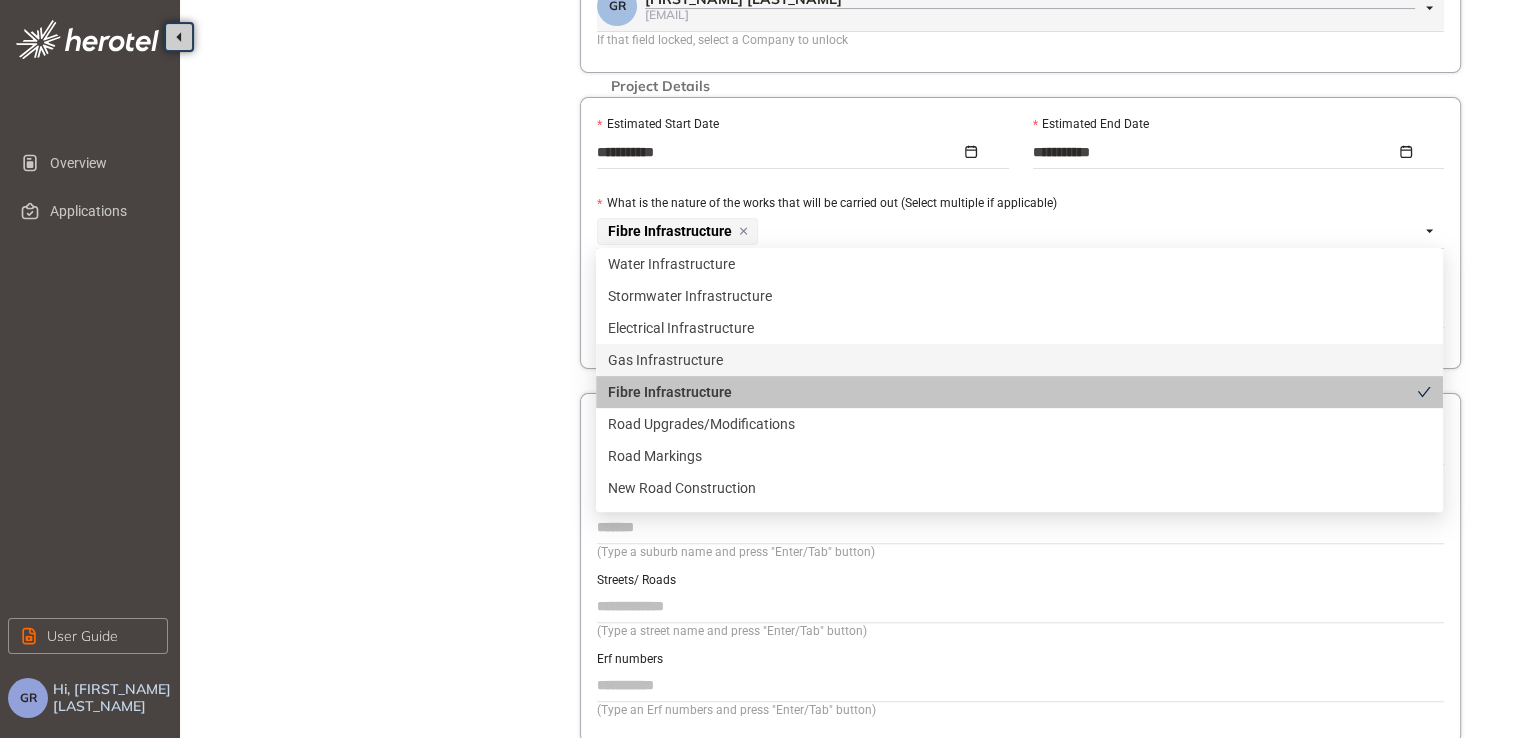 click on "Project Details Location Confirmation Upload documents" at bounding box center (390, 187) 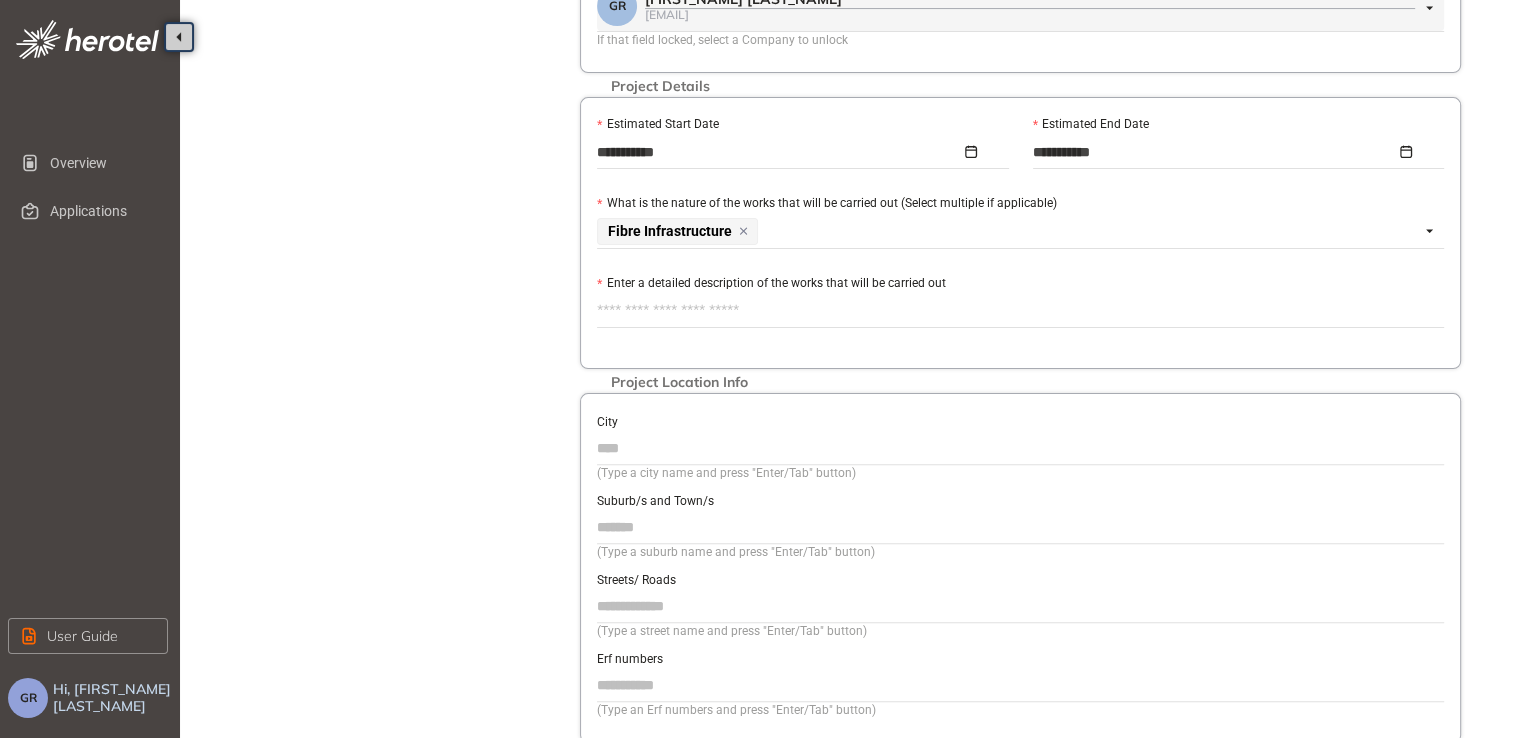 click on "Overview Applications User Guide GR Hi, [FIRST_NAME] [LAST_NAME]" at bounding box center (90, 369) 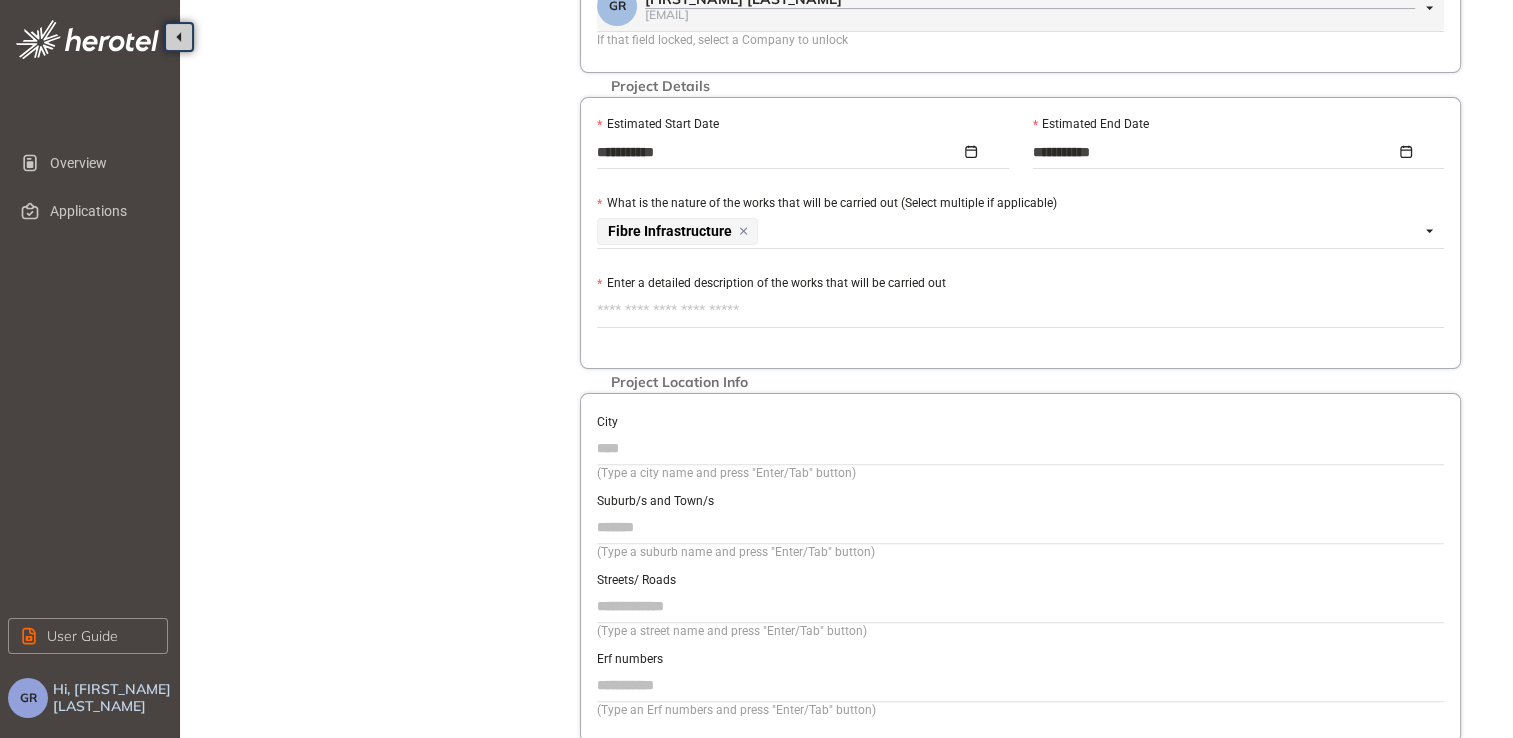 paste on "**********" 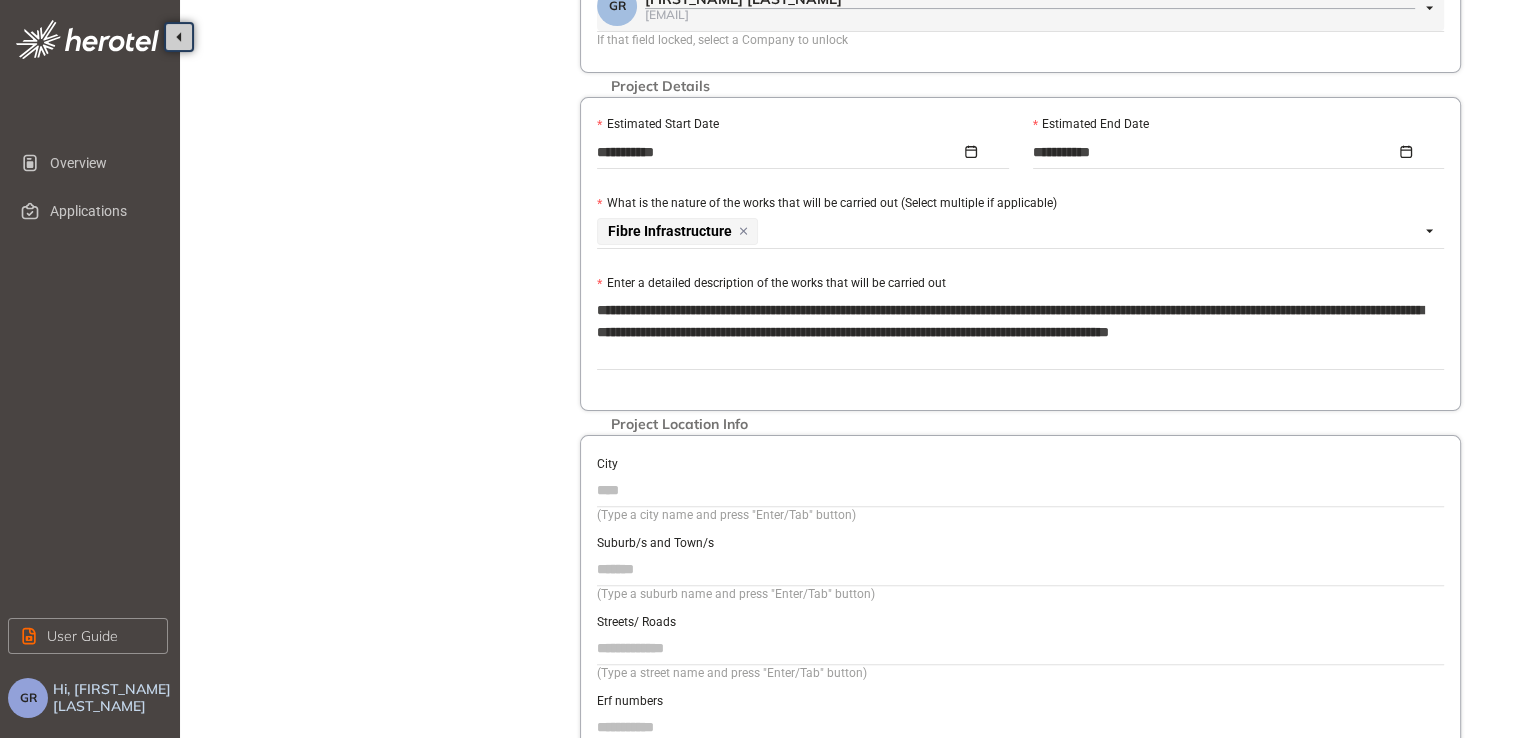 type on "**********" 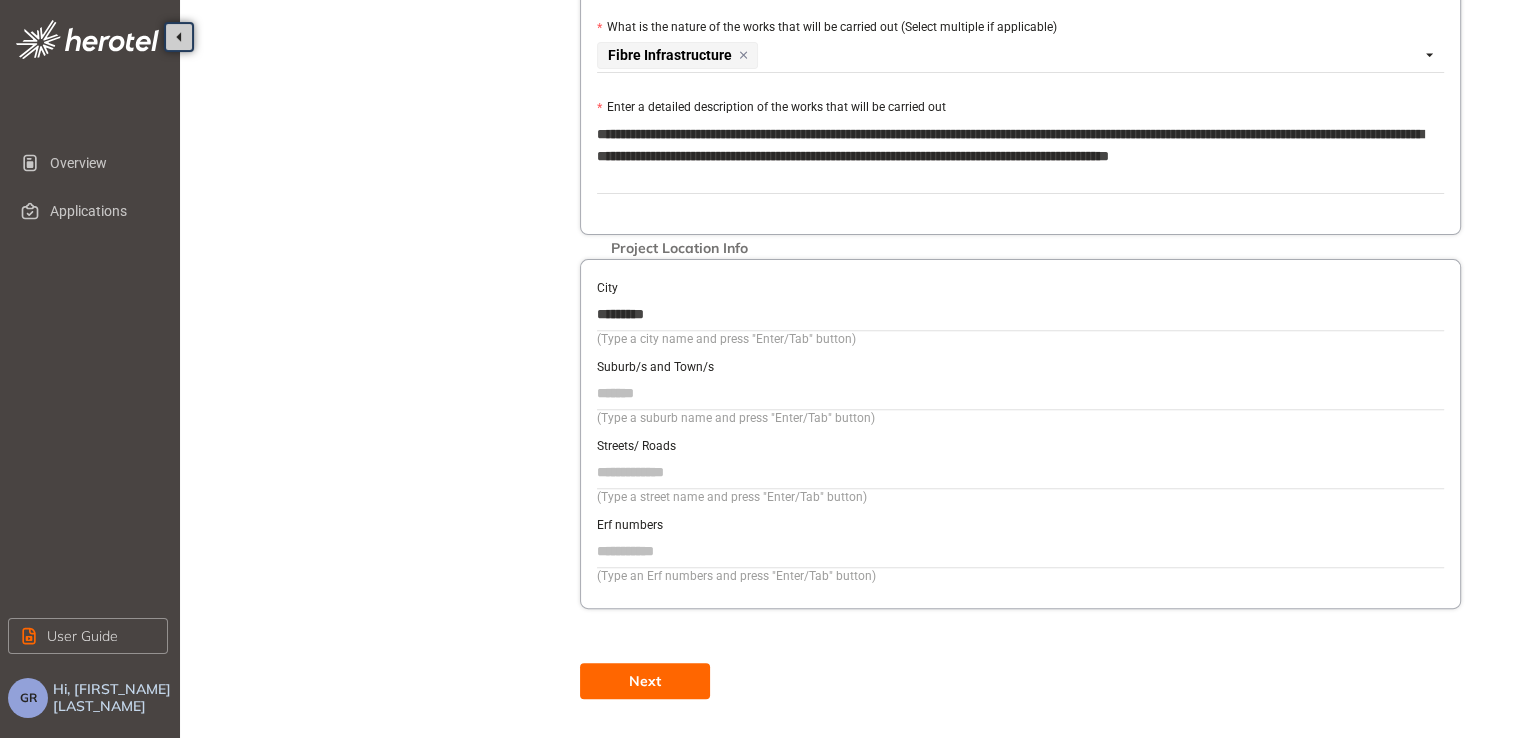 scroll, scrollTop: 682, scrollLeft: 0, axis: vertical 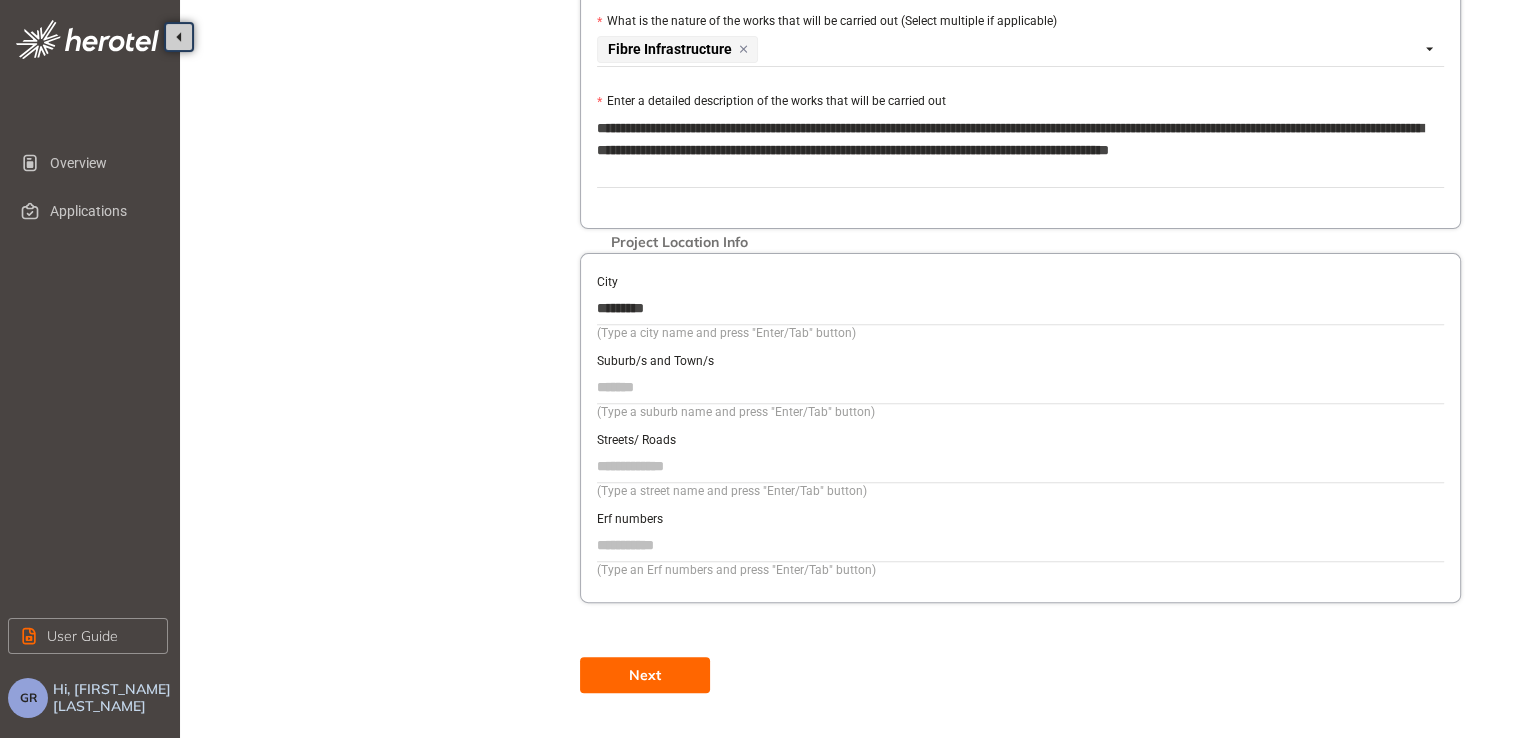 click on "Suburb/s and Town/s" at bounding box center (1020, 387) 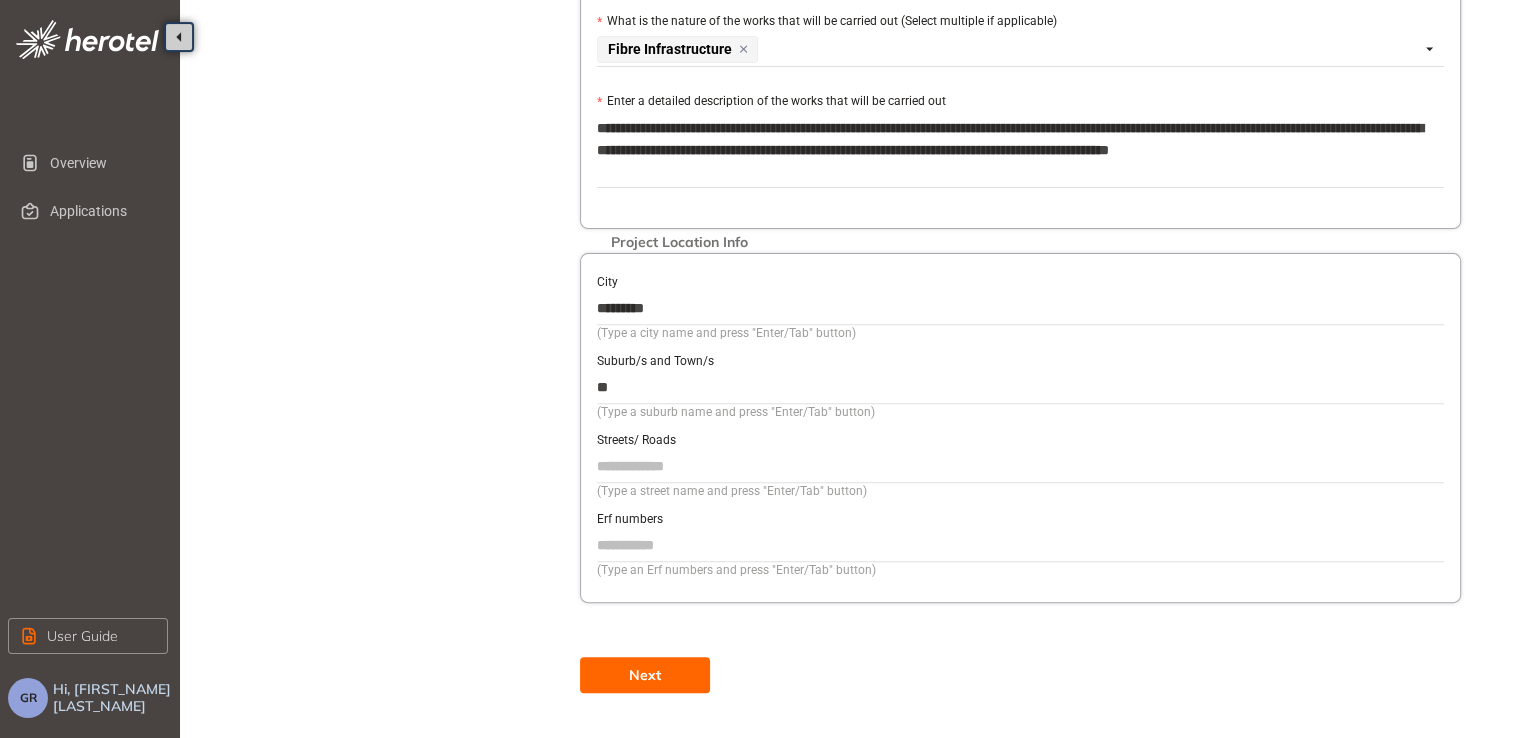 type on "*" 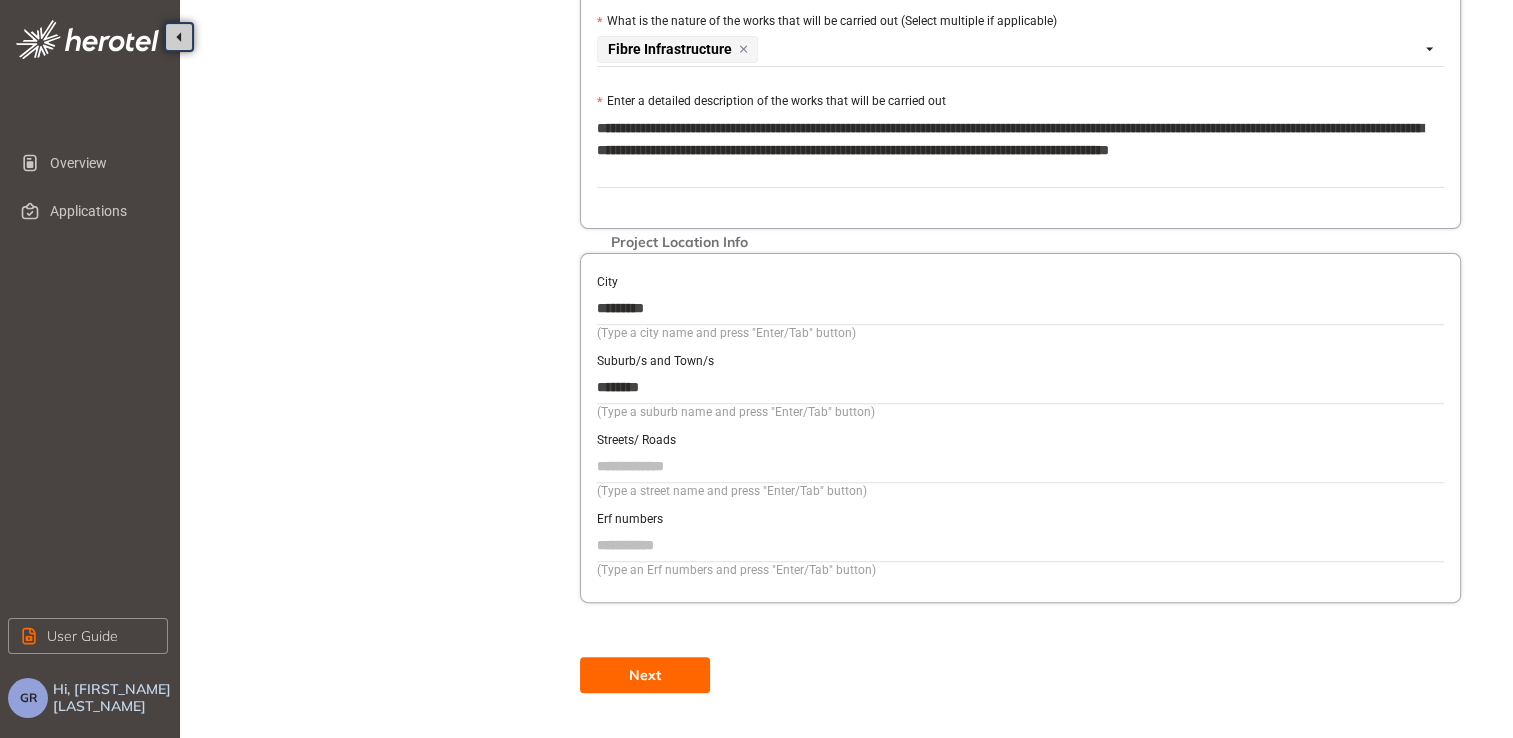 type on "********" 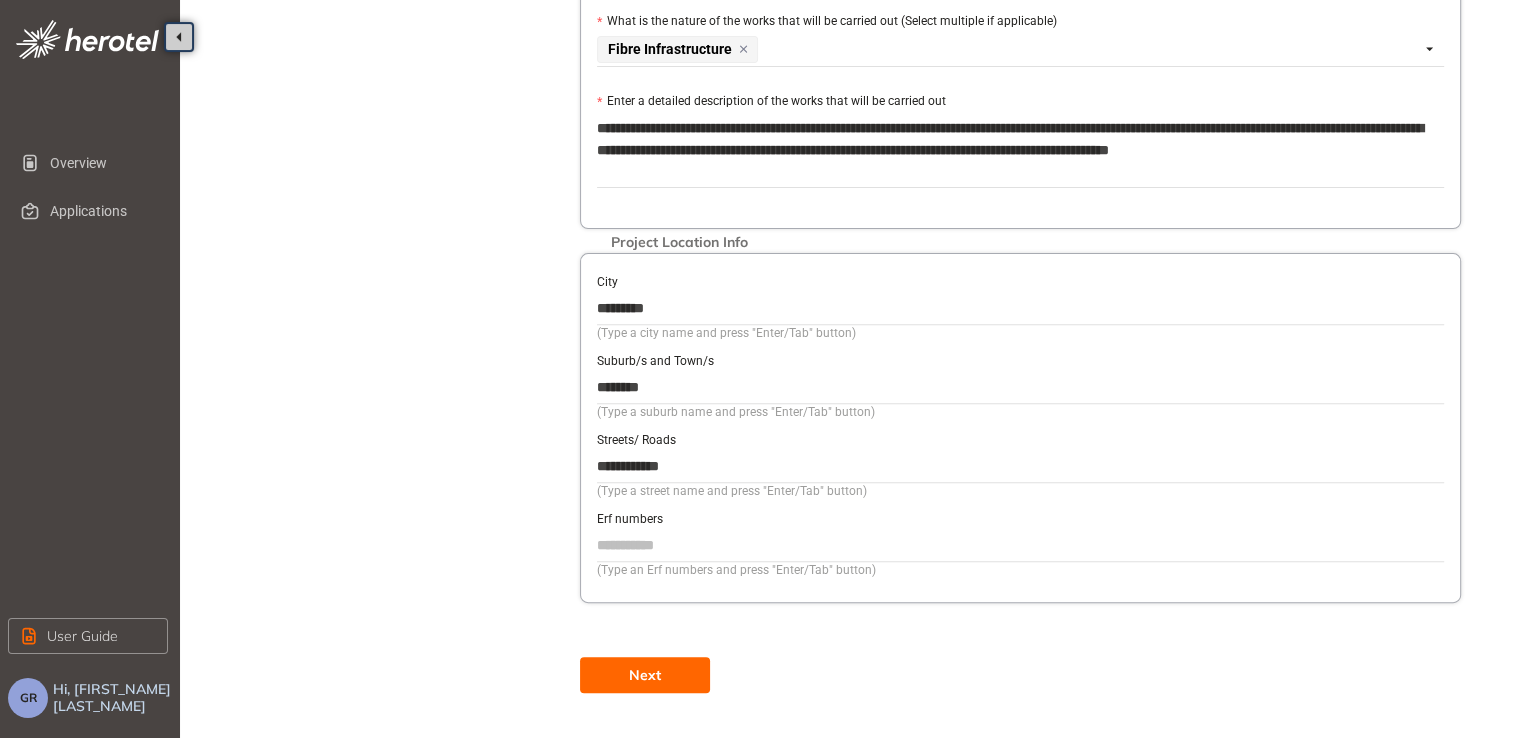 type on "**********" 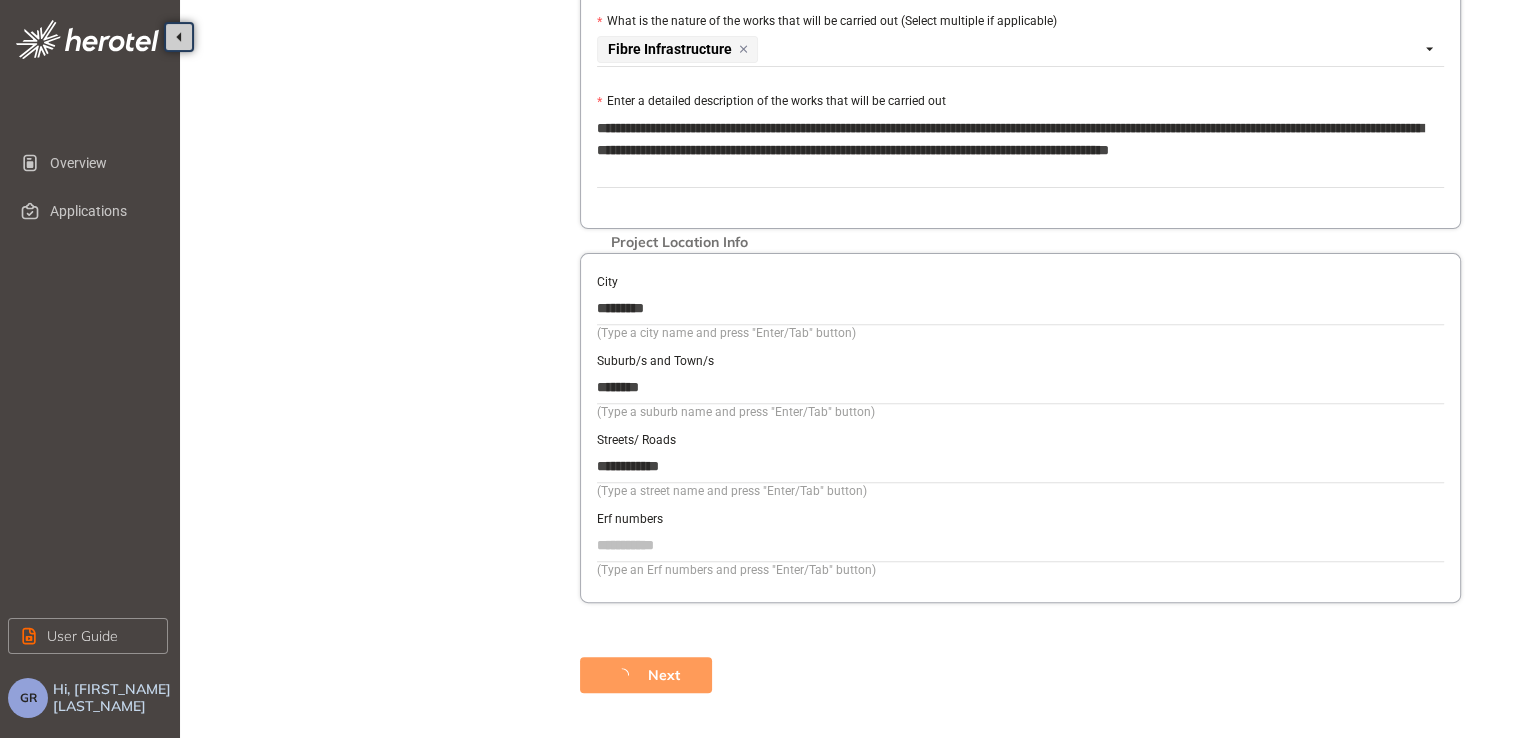 scroll, scrollTop: 92, scrollLeft: 0, axis: vertical 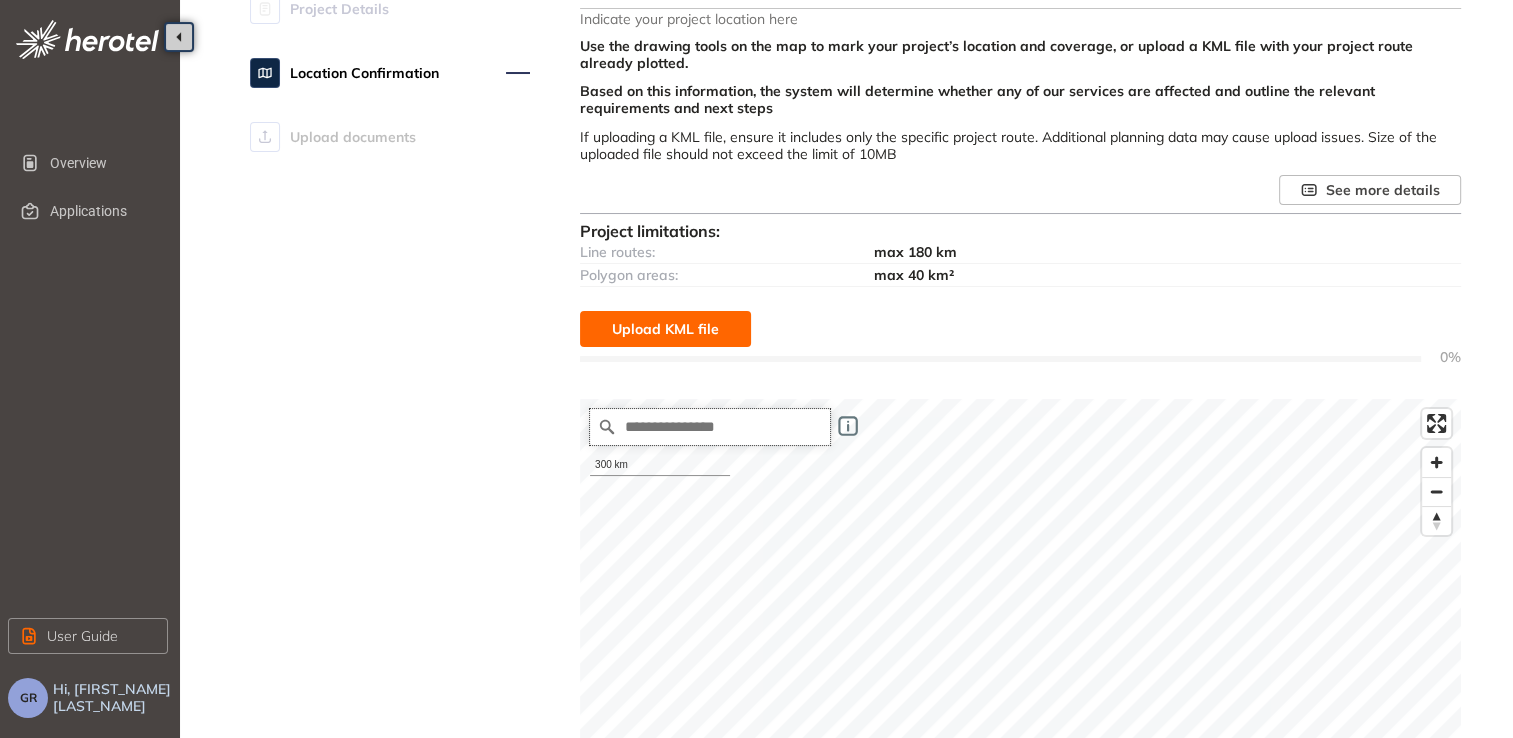 click at bounding box center (710, 427) 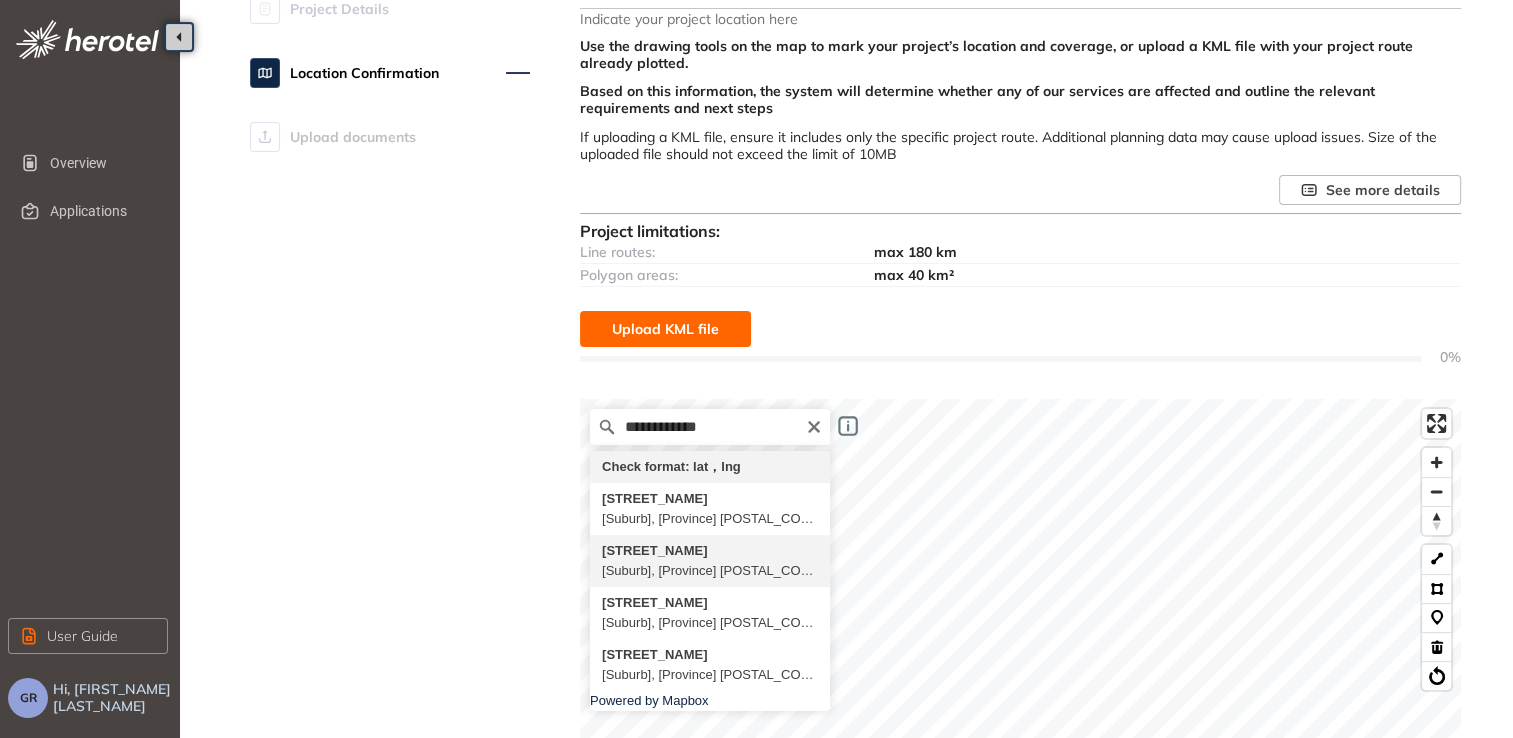 type on "**********" 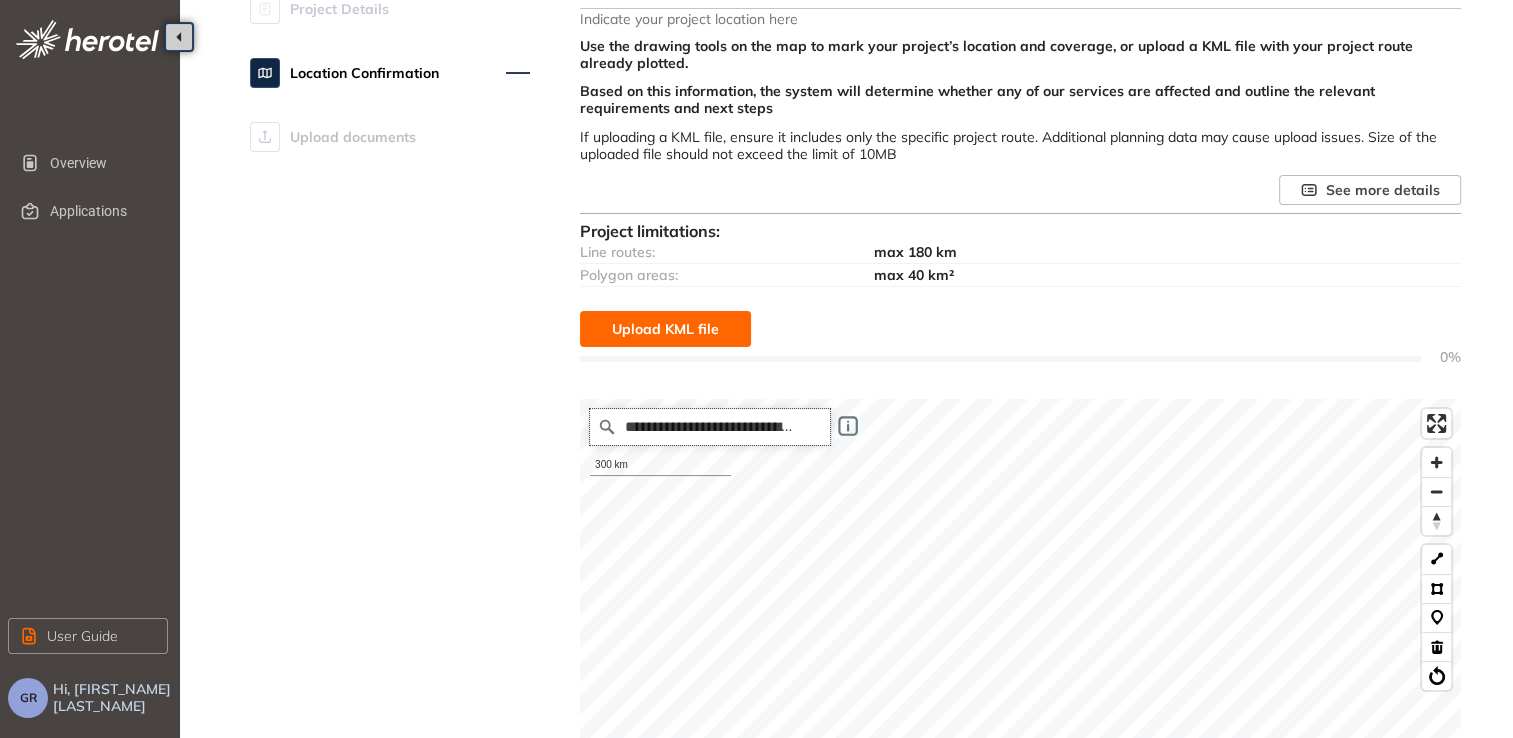 scroll, scrollTop: 0, scrollLeft: 0, axis: both 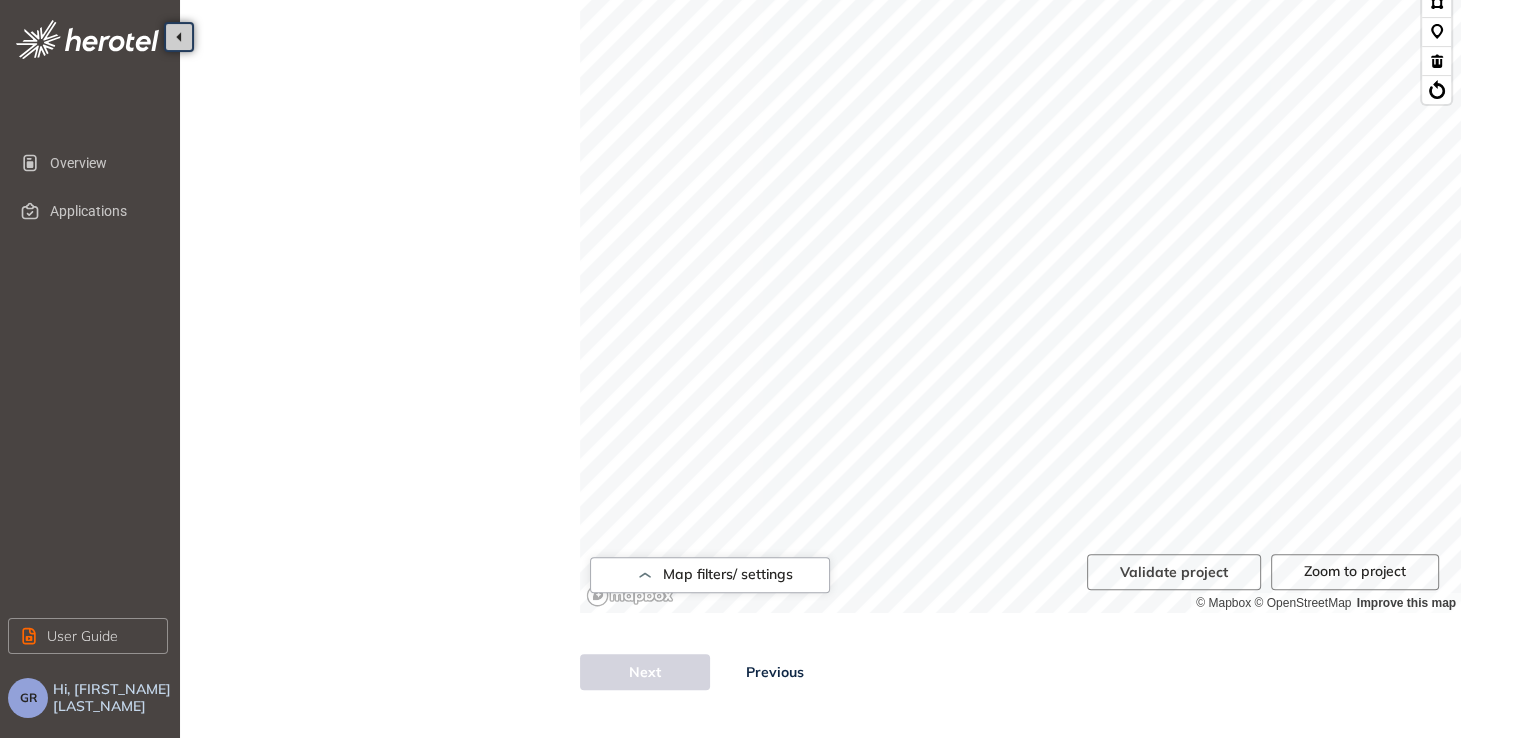 click on "**********" at bounding box center [1020, 31] 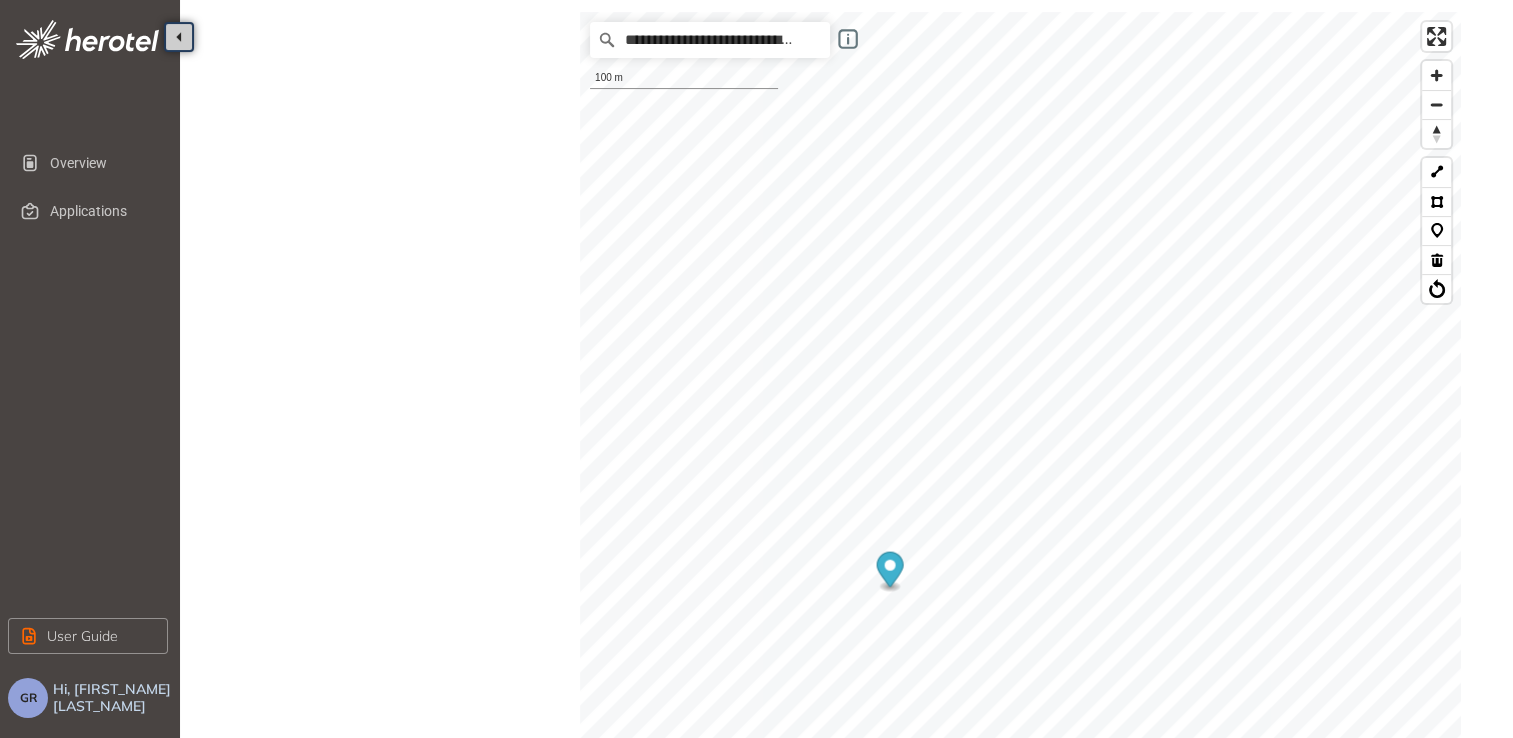 scroll, scrollTop: 278, scrollLeft: 0, axis: vertical 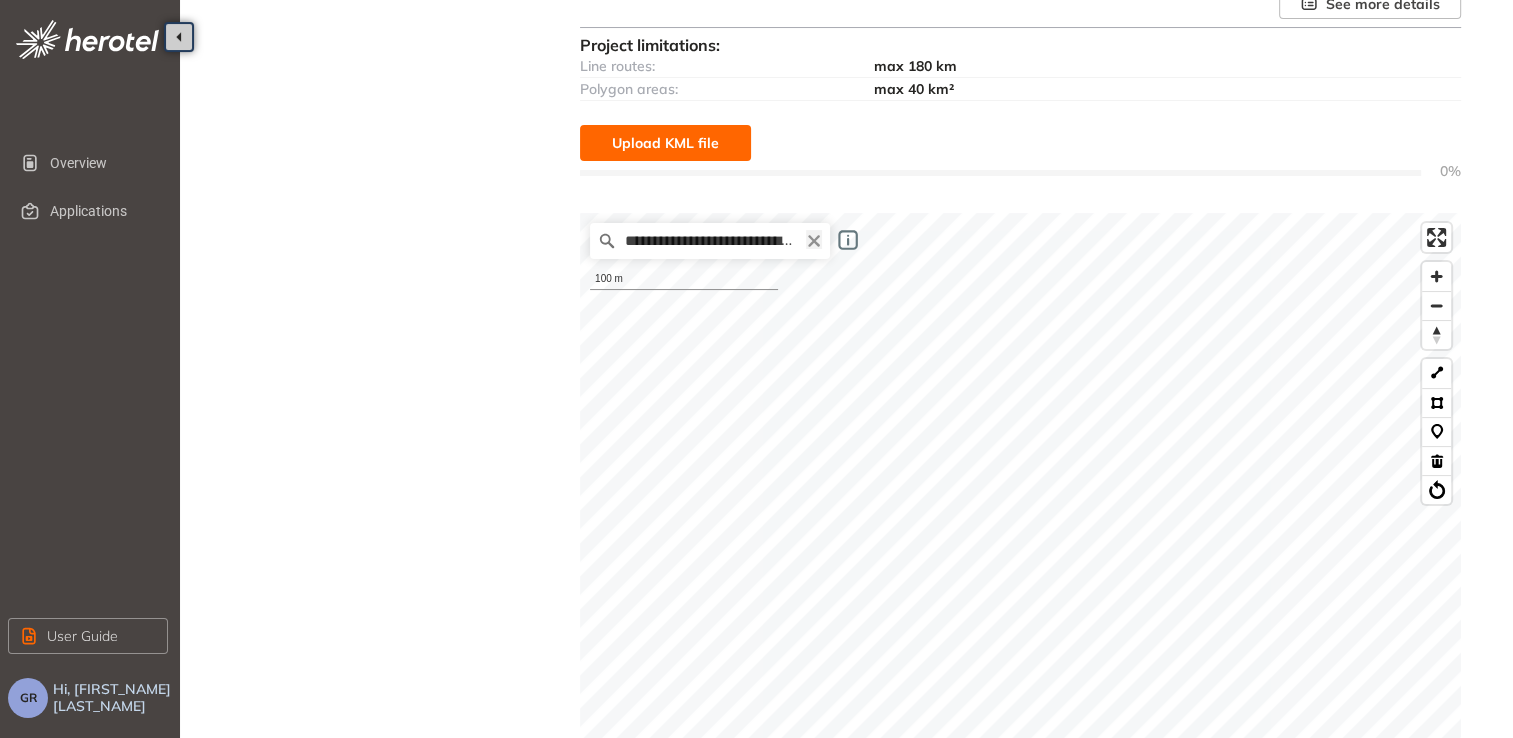 click 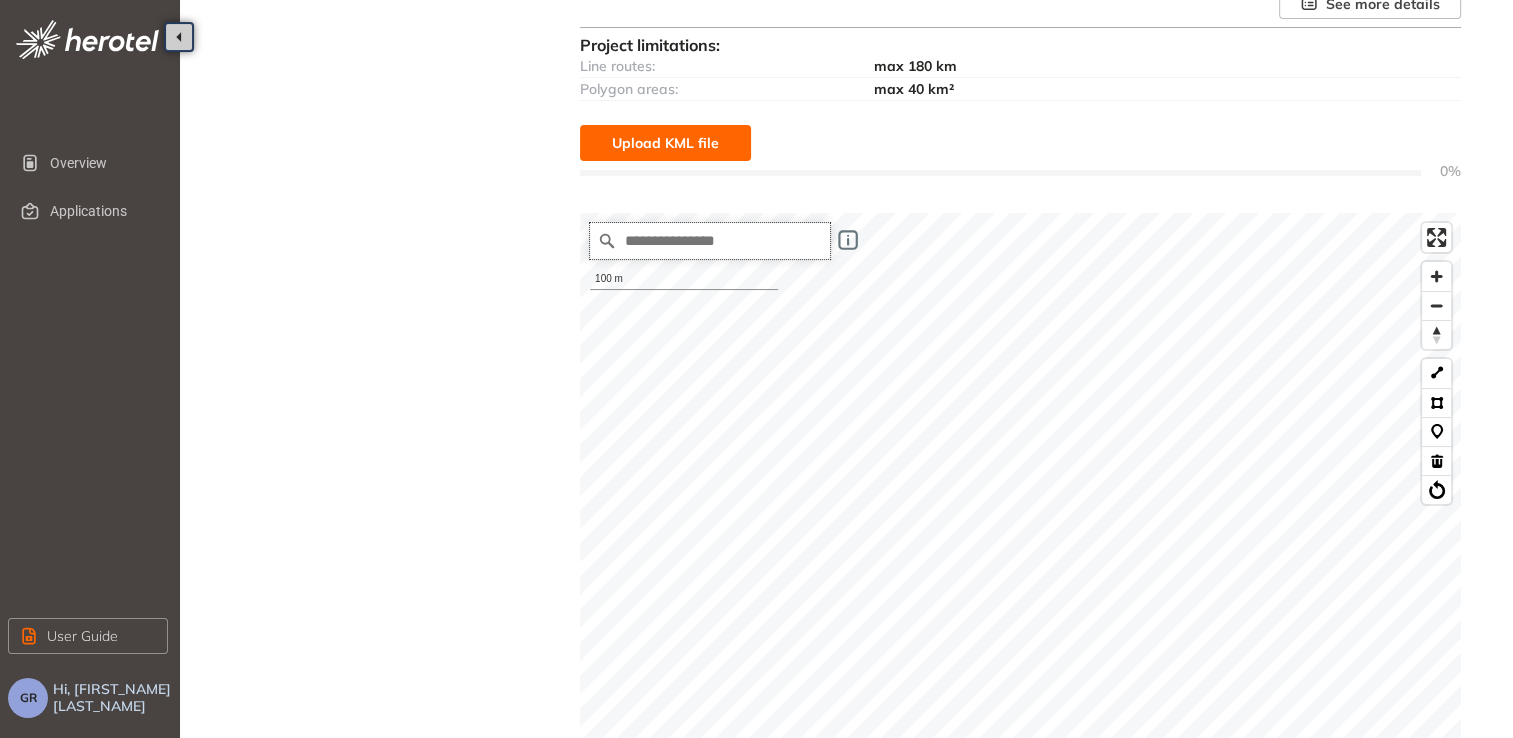 click at bounding box center [710, 241] 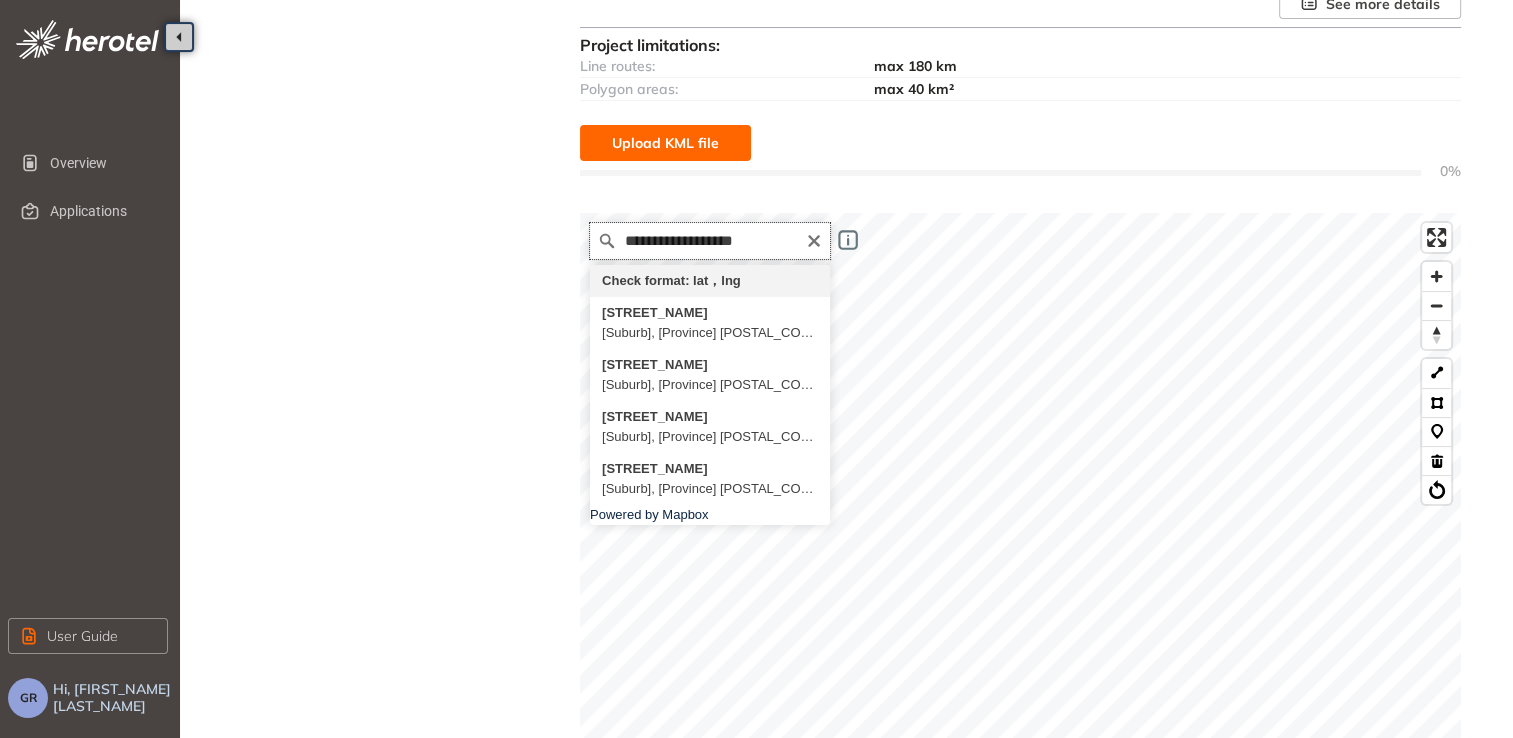 type on "**********" 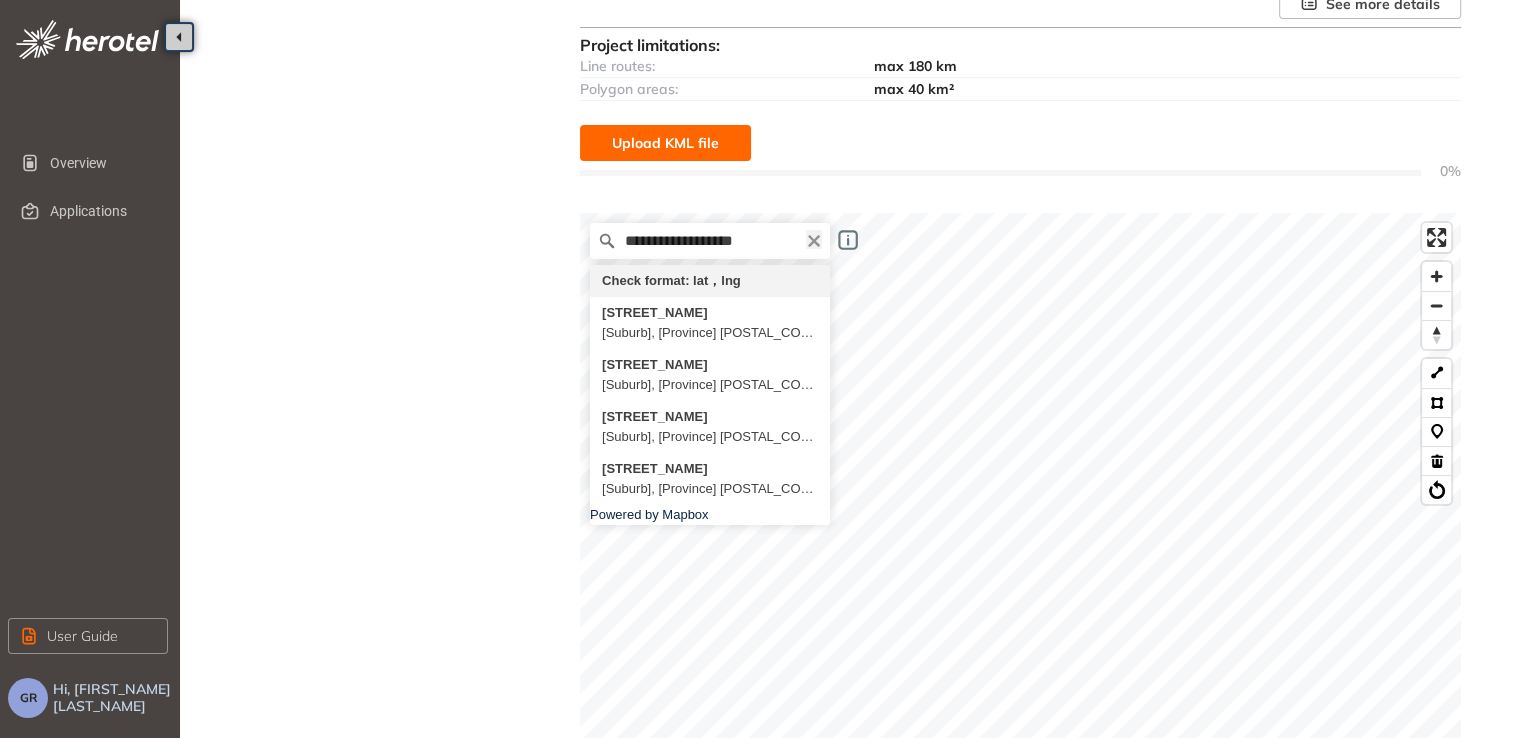 click 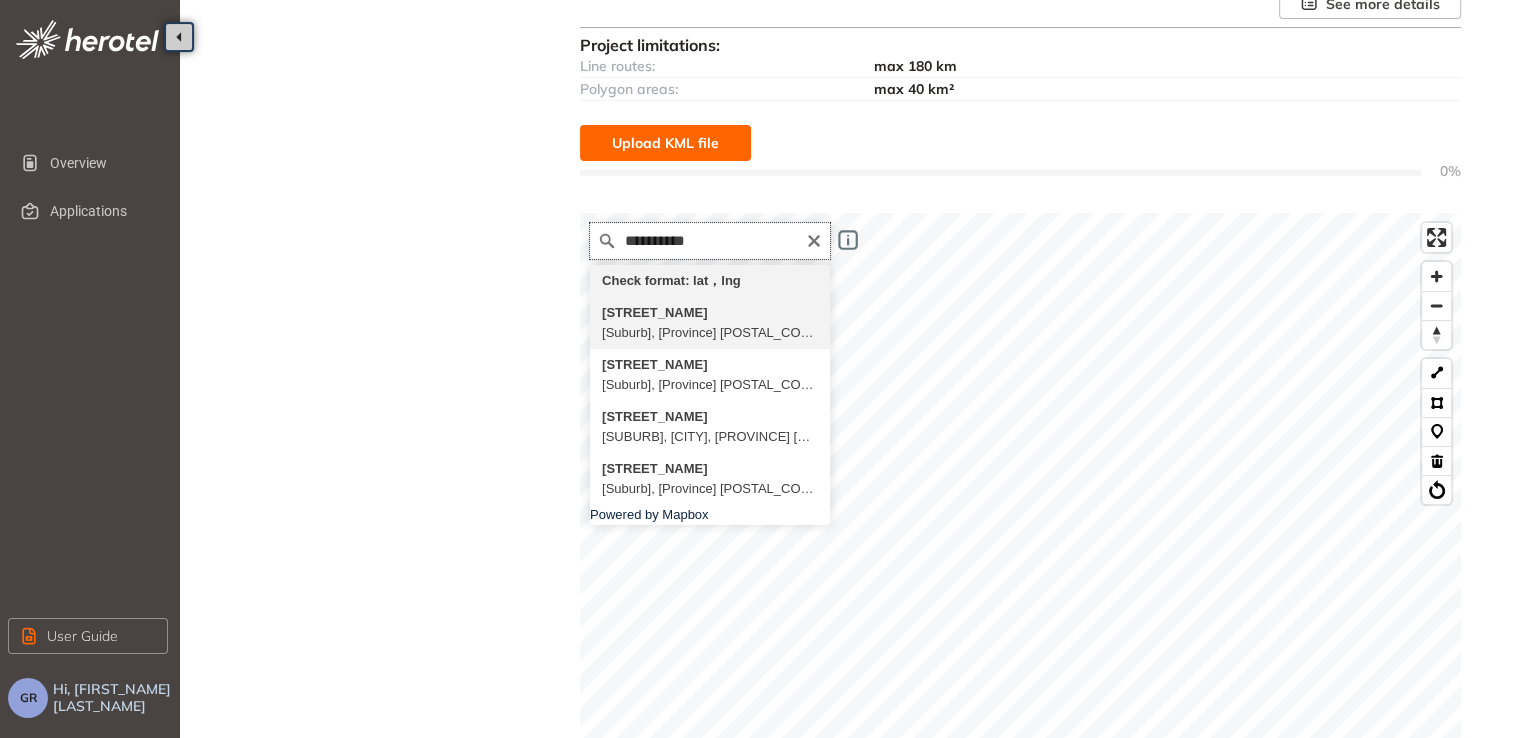 scroll, scrollTop: 378, scrollLeft: 0, axis: vertical 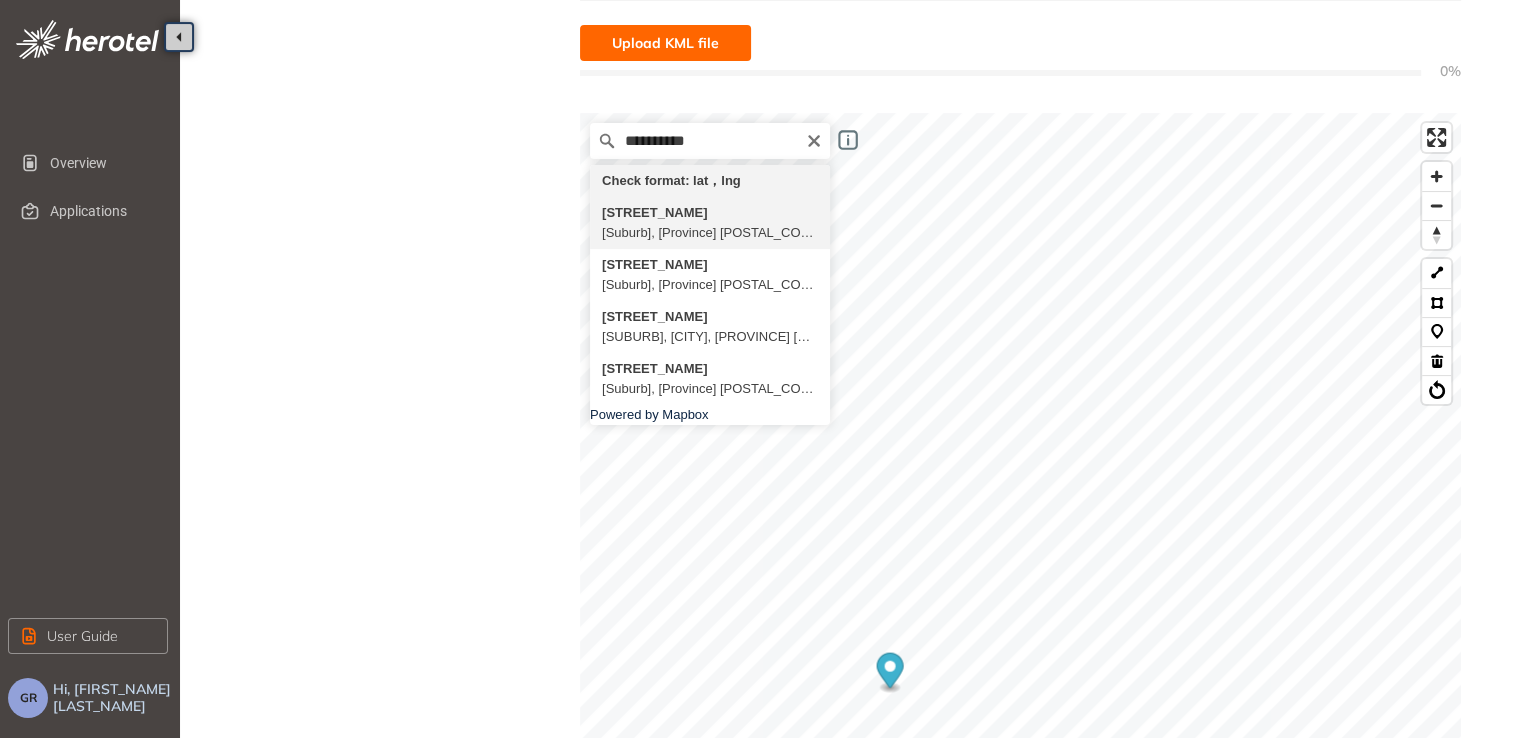 type on "**********" 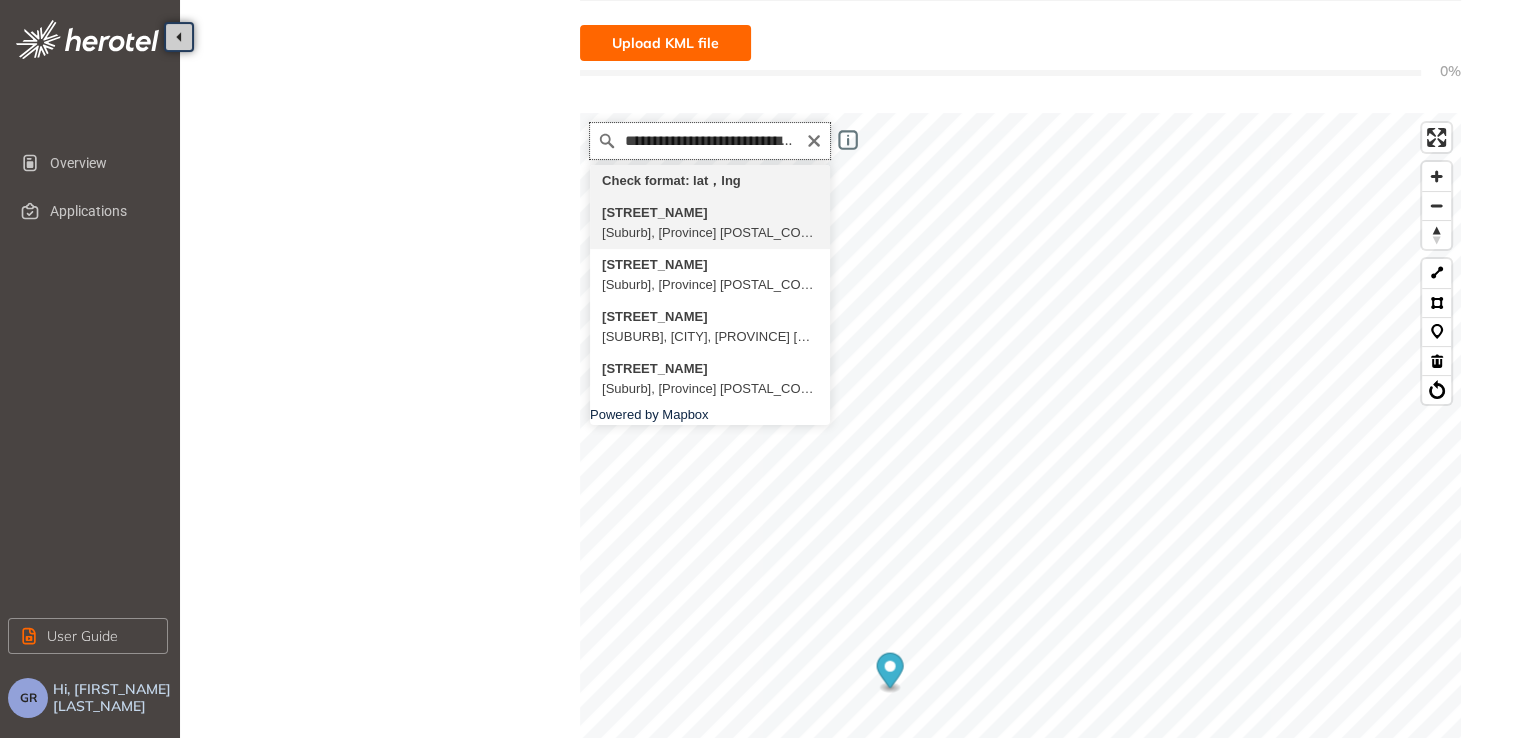 scroll, scrollTop: 0, scrollLeft: 0, axis: both 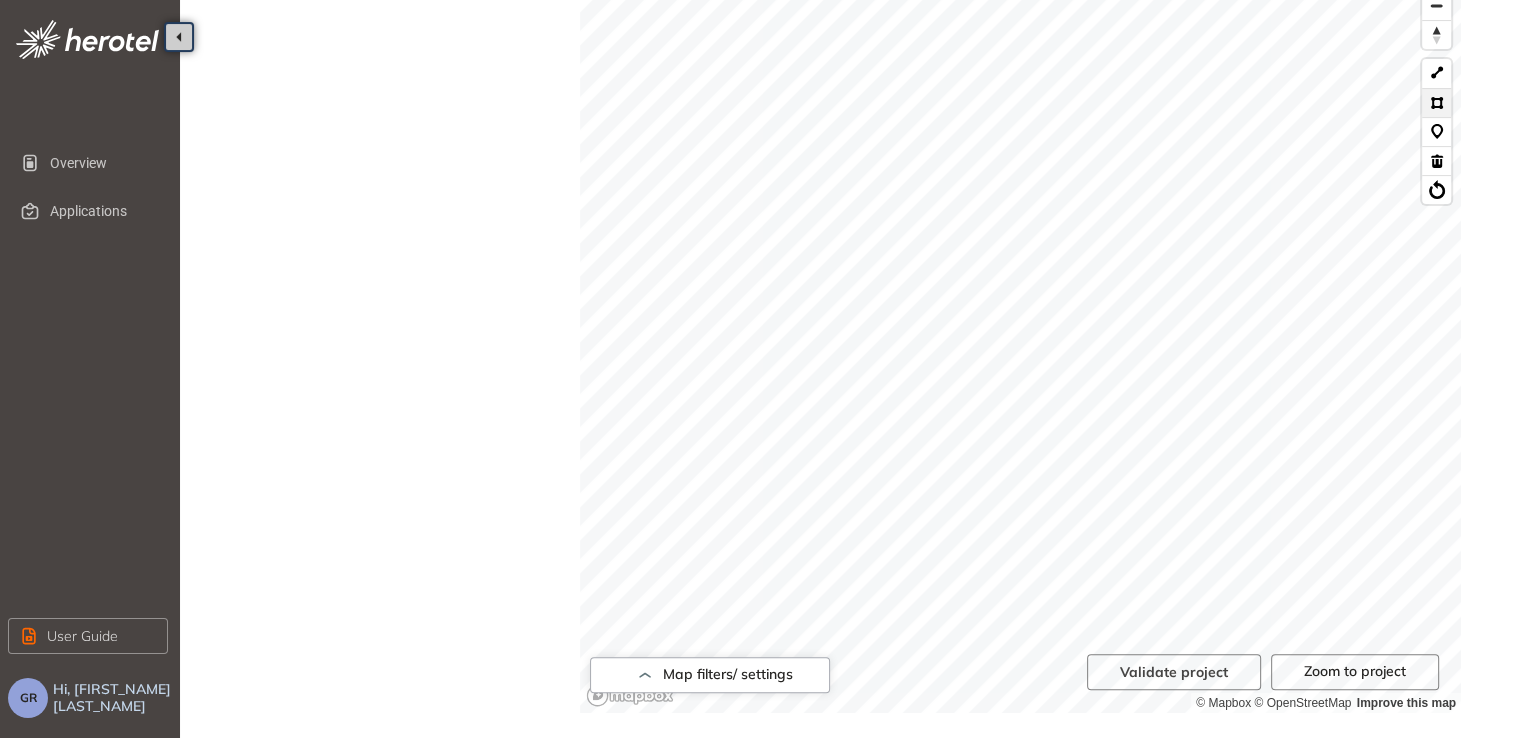 click at bounding box center (1436, 102) 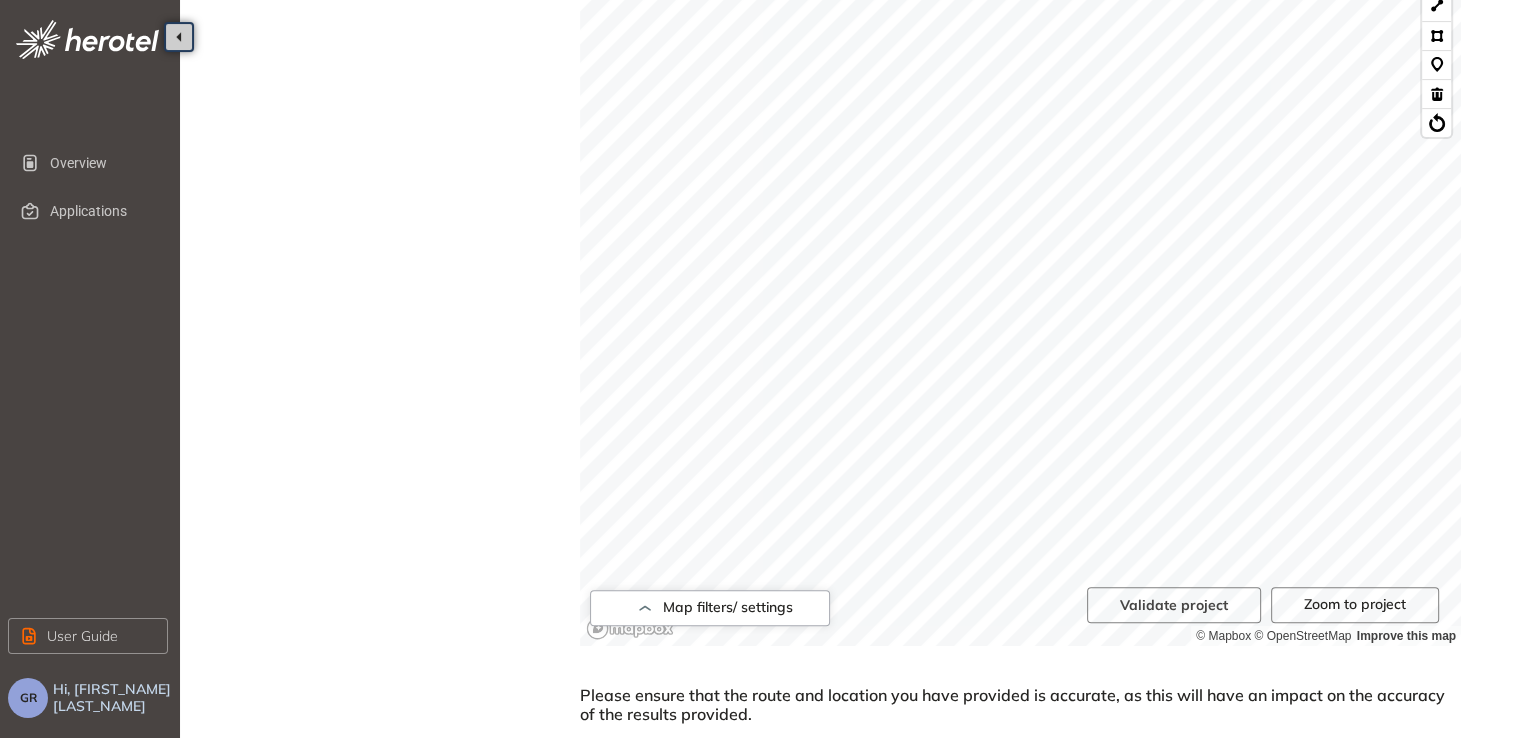 scroll, scrollTop: 740, scrollLeft: 0, axis: vertical 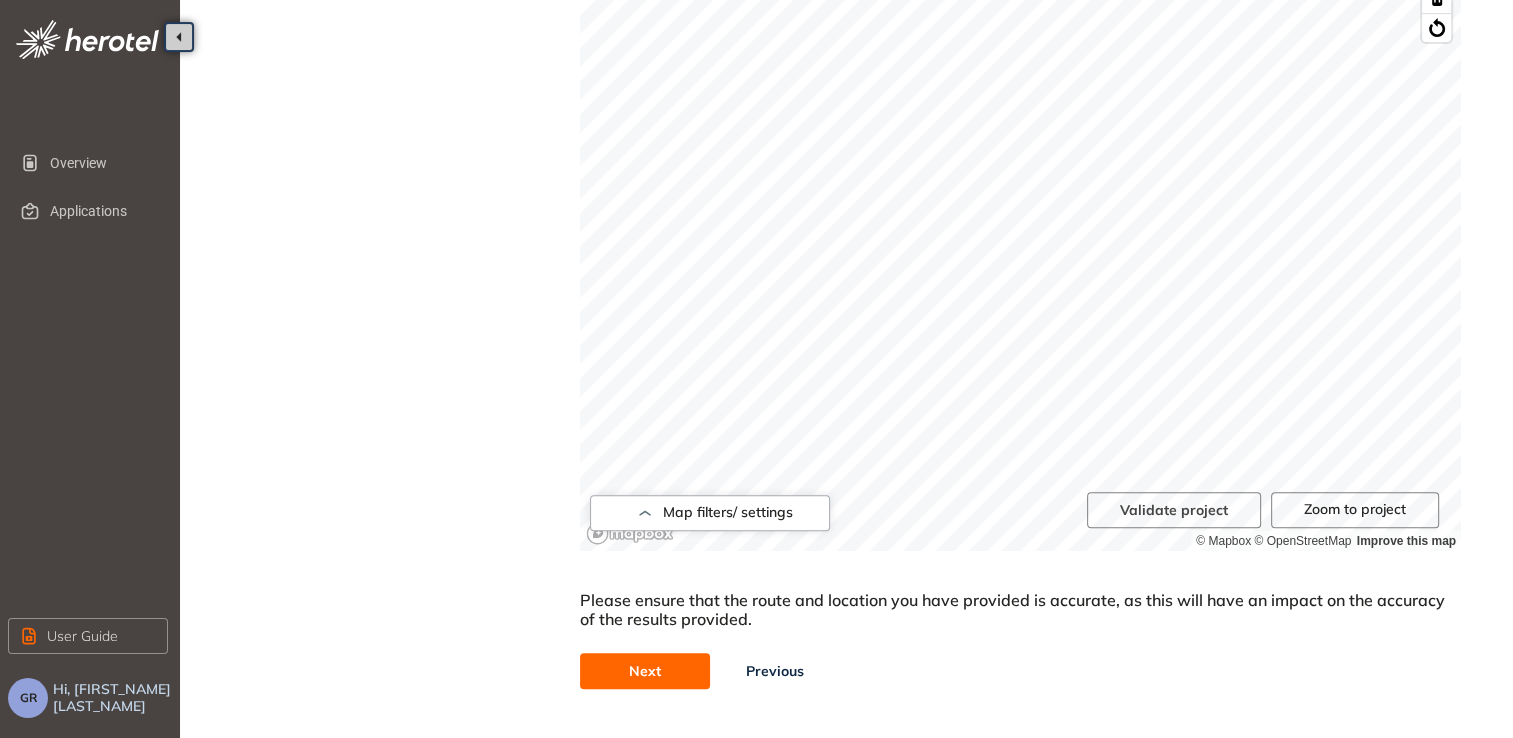 click on "Next" at bounding box center [645, 671] 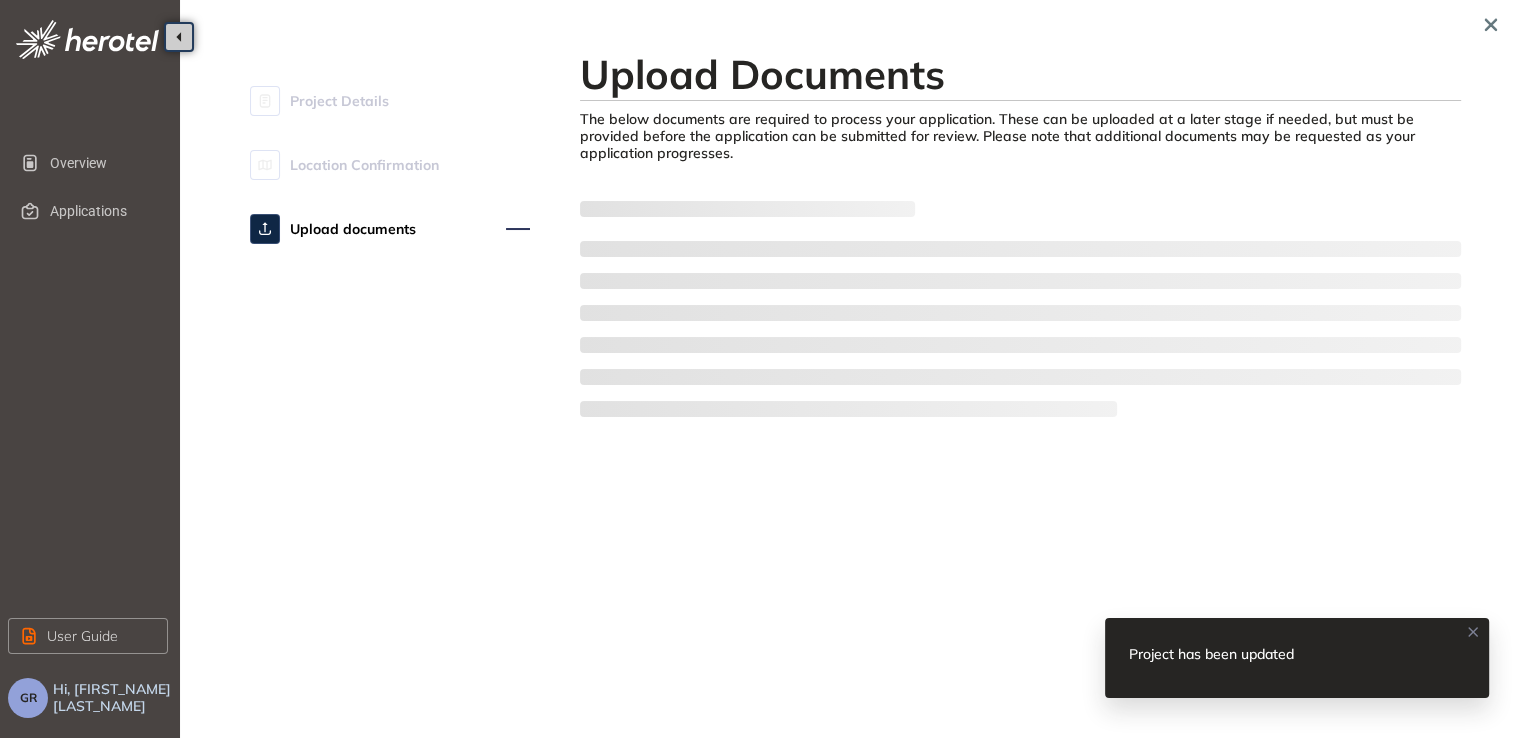 scroll, scrollTop: 0, scrollLeft: 0, axis: both 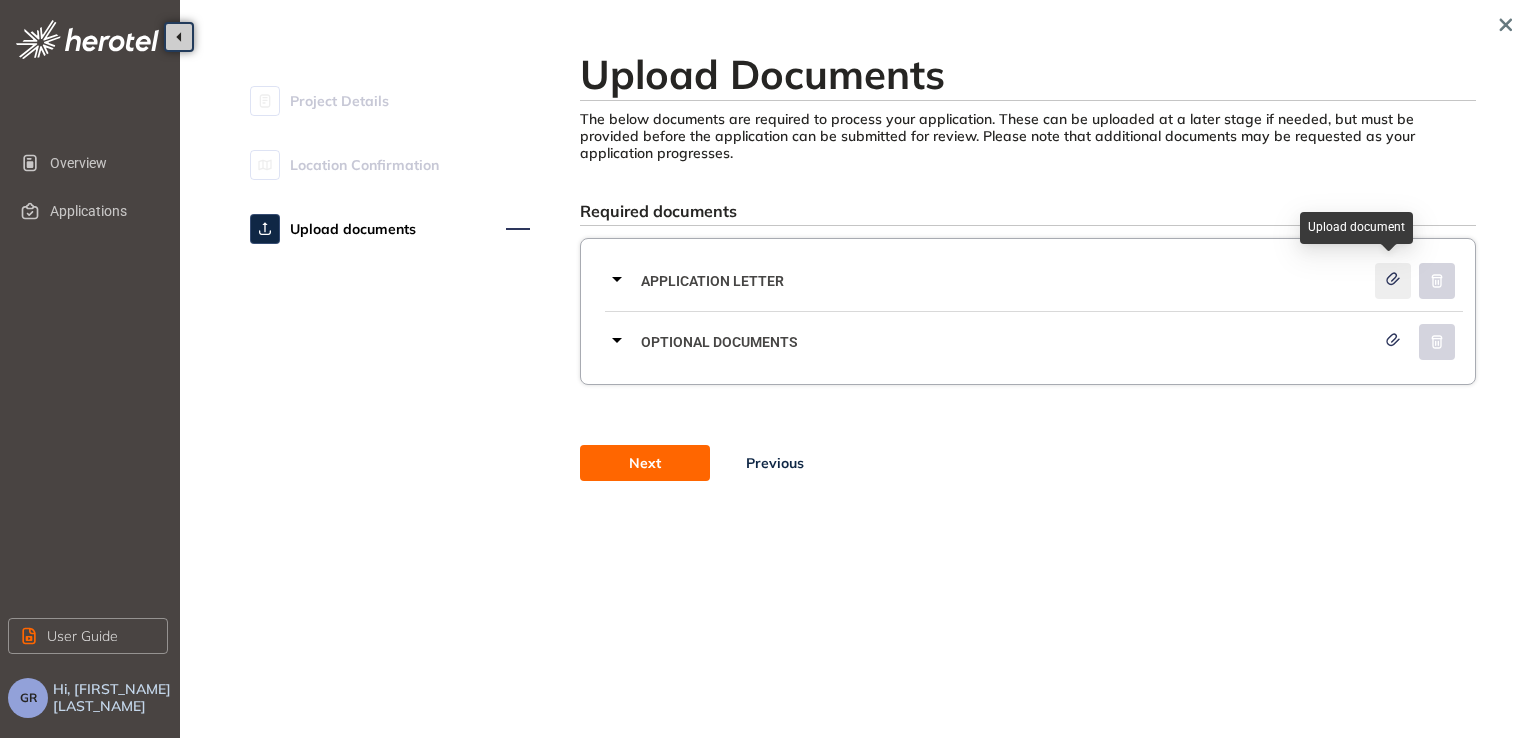 click 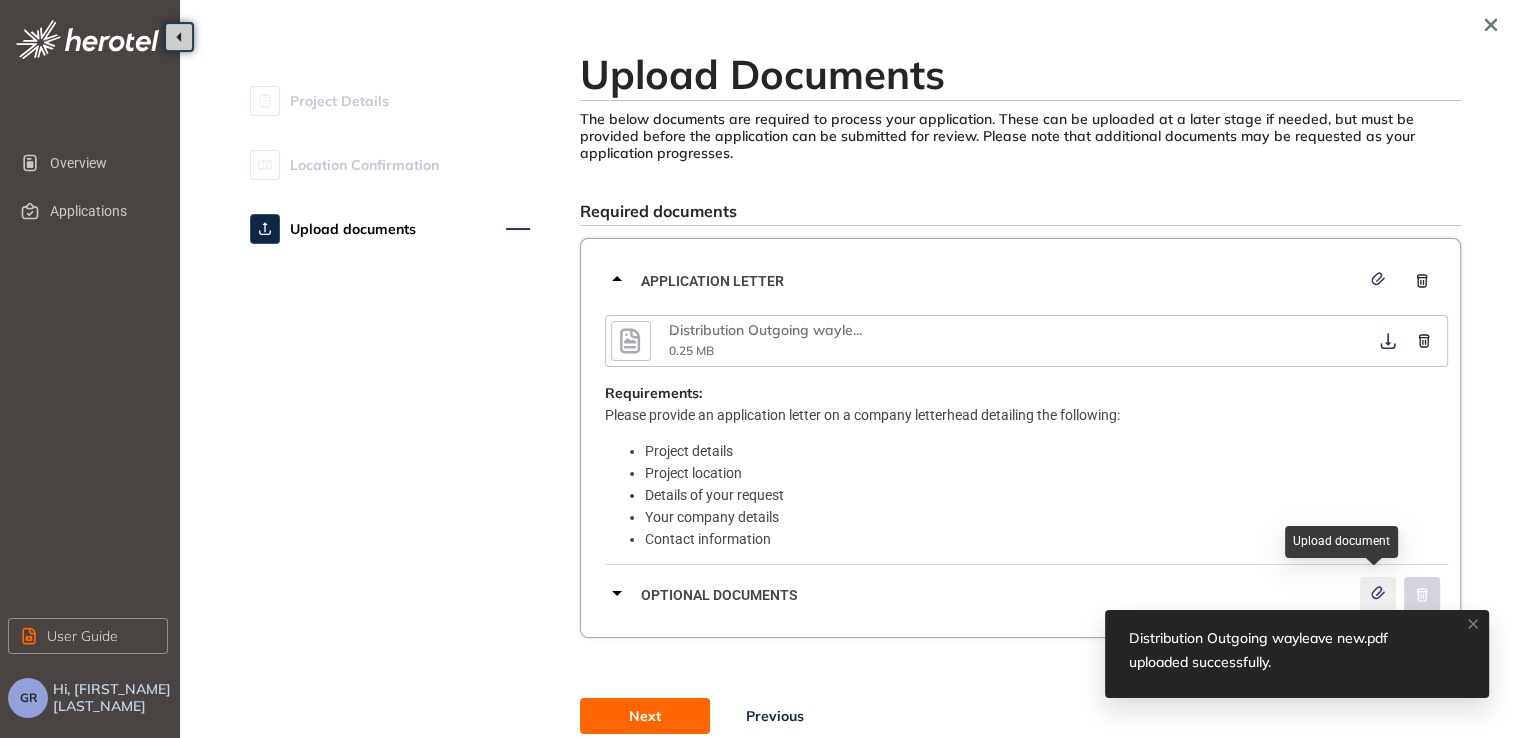 click 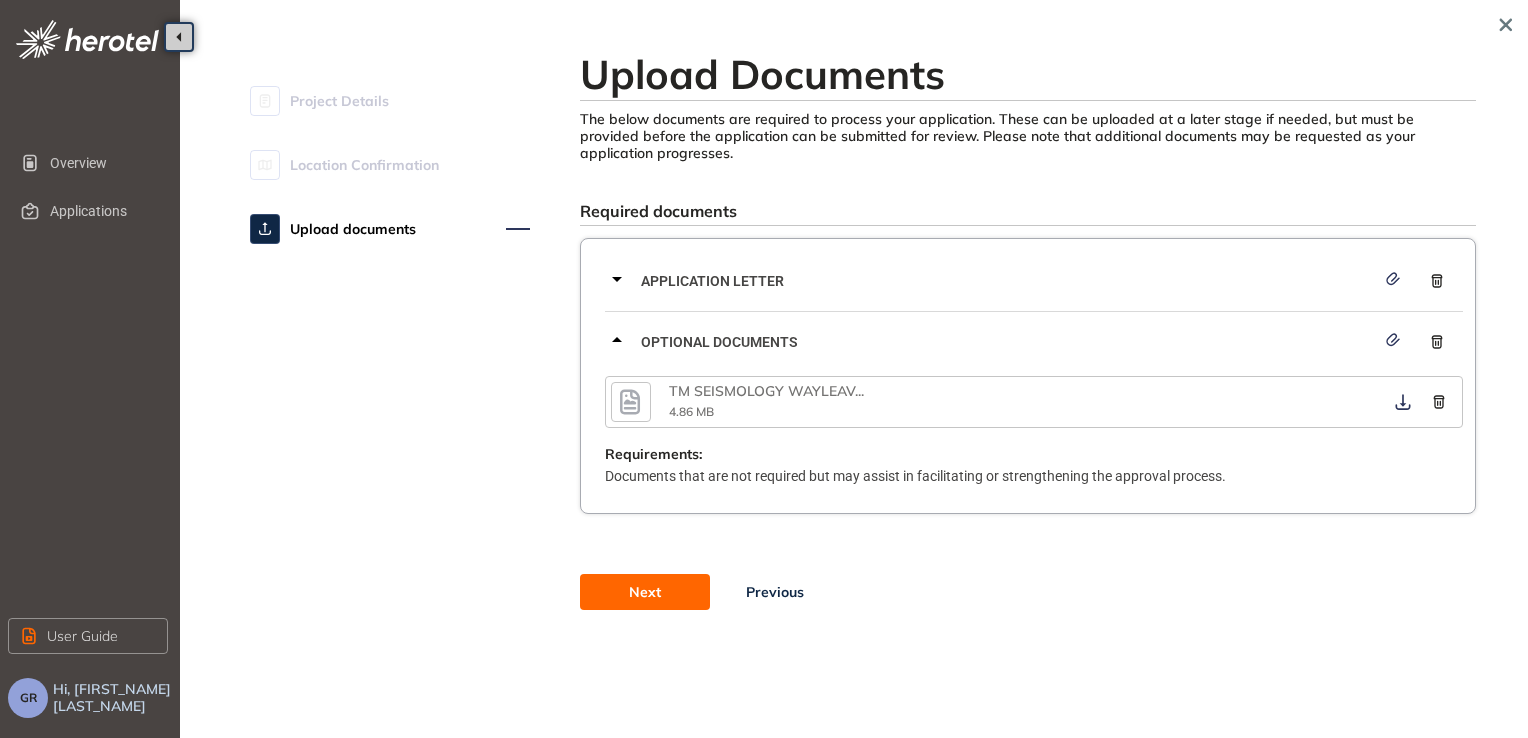 click on "Next" at bounding box center [645, 592] 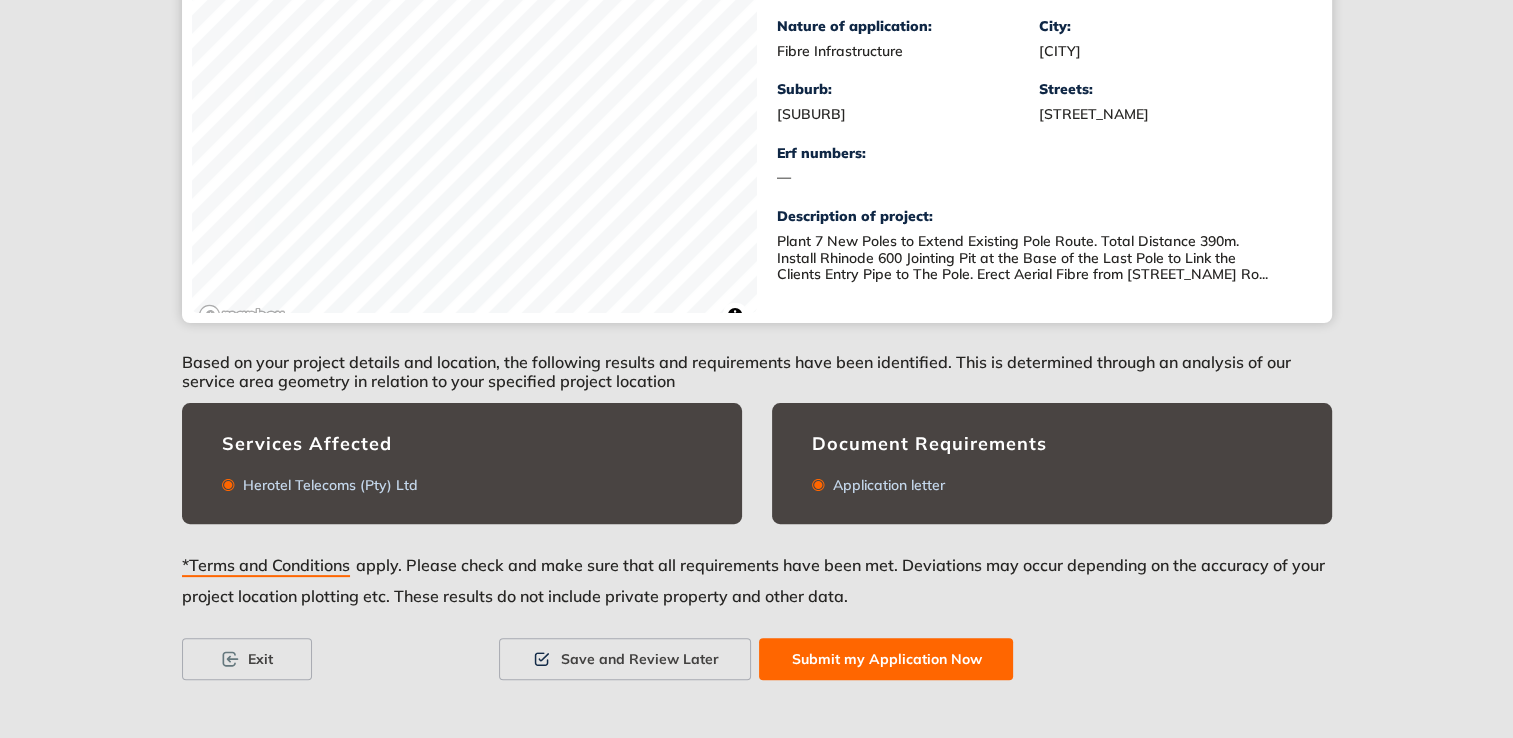 scroll, scrollTop: 438, scrollLeft: 0, axis: vertical 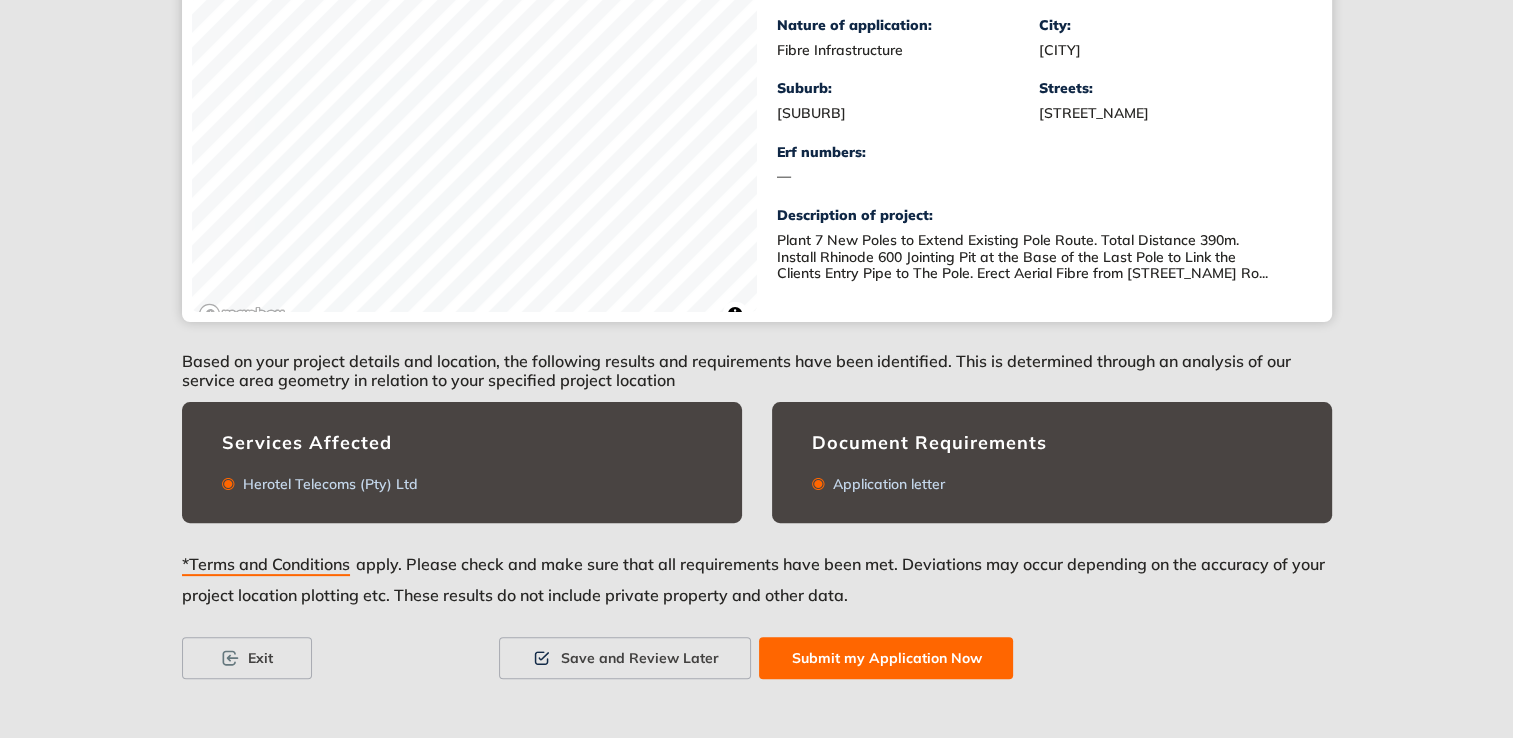 click on "Submit my Application Now" at bounding box center [886, 658] 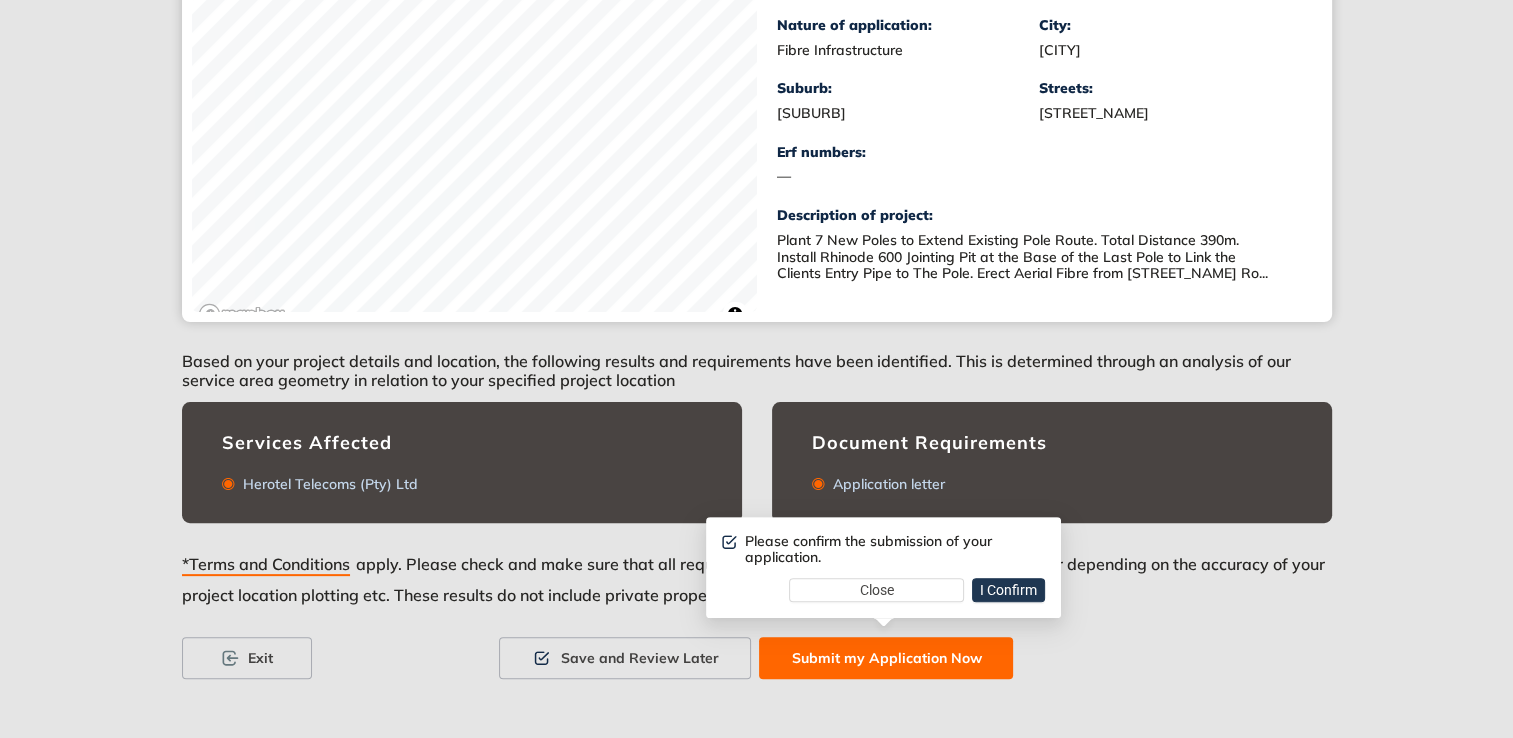 click on "I Confirm" at bounding box center (1008, 590) 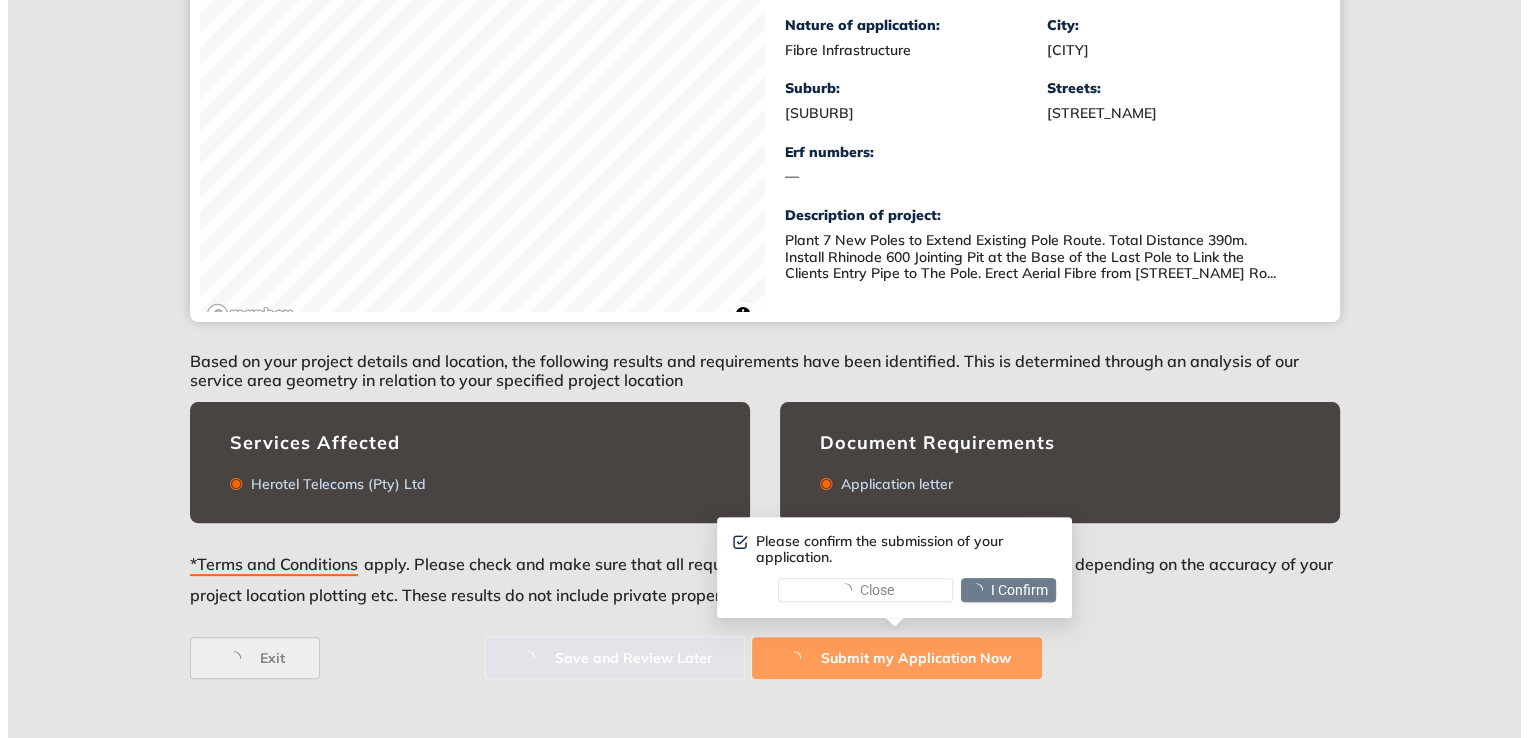 scroll, scrollTop: 0, scrollLeft: 0, axis: both 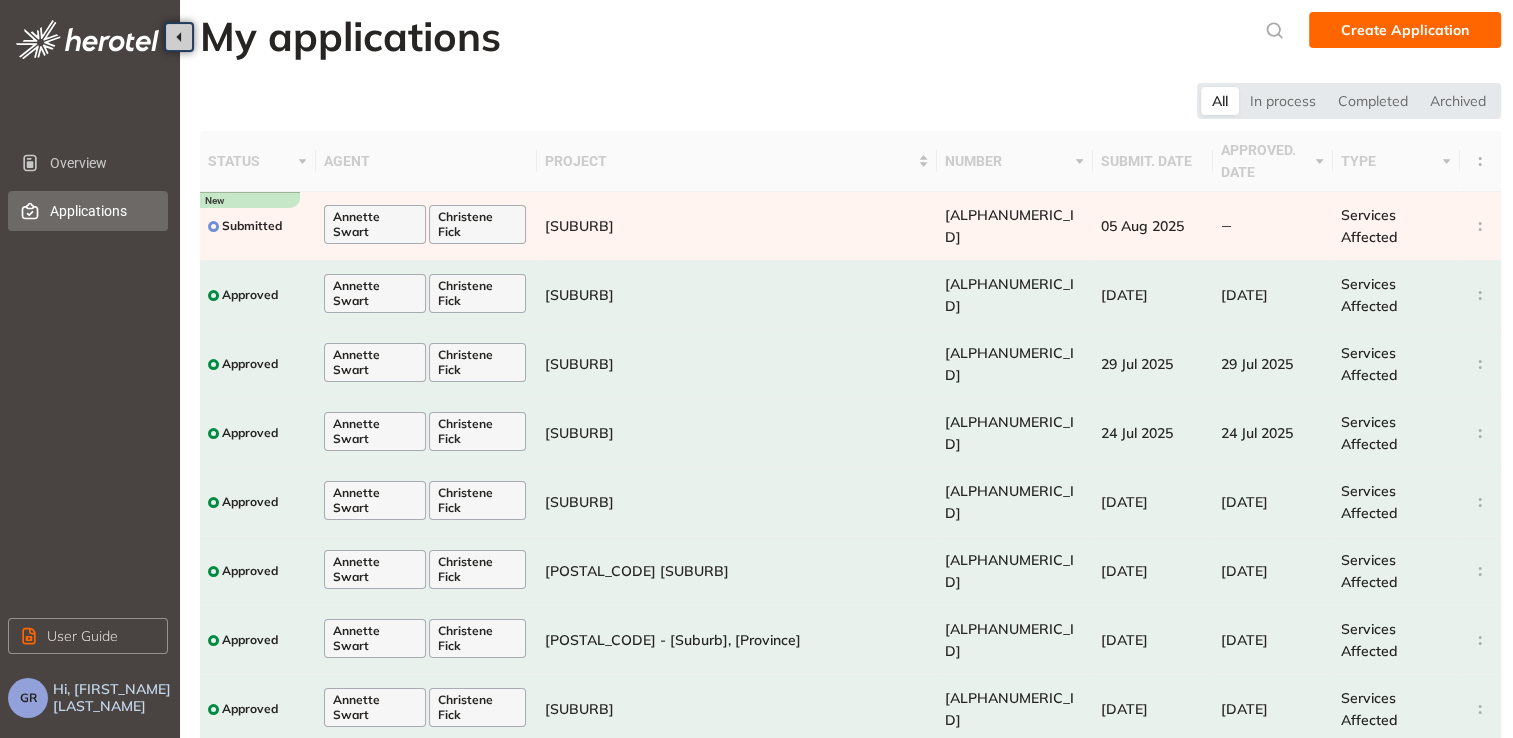 click on "GR" at bounding box center [28, 698] 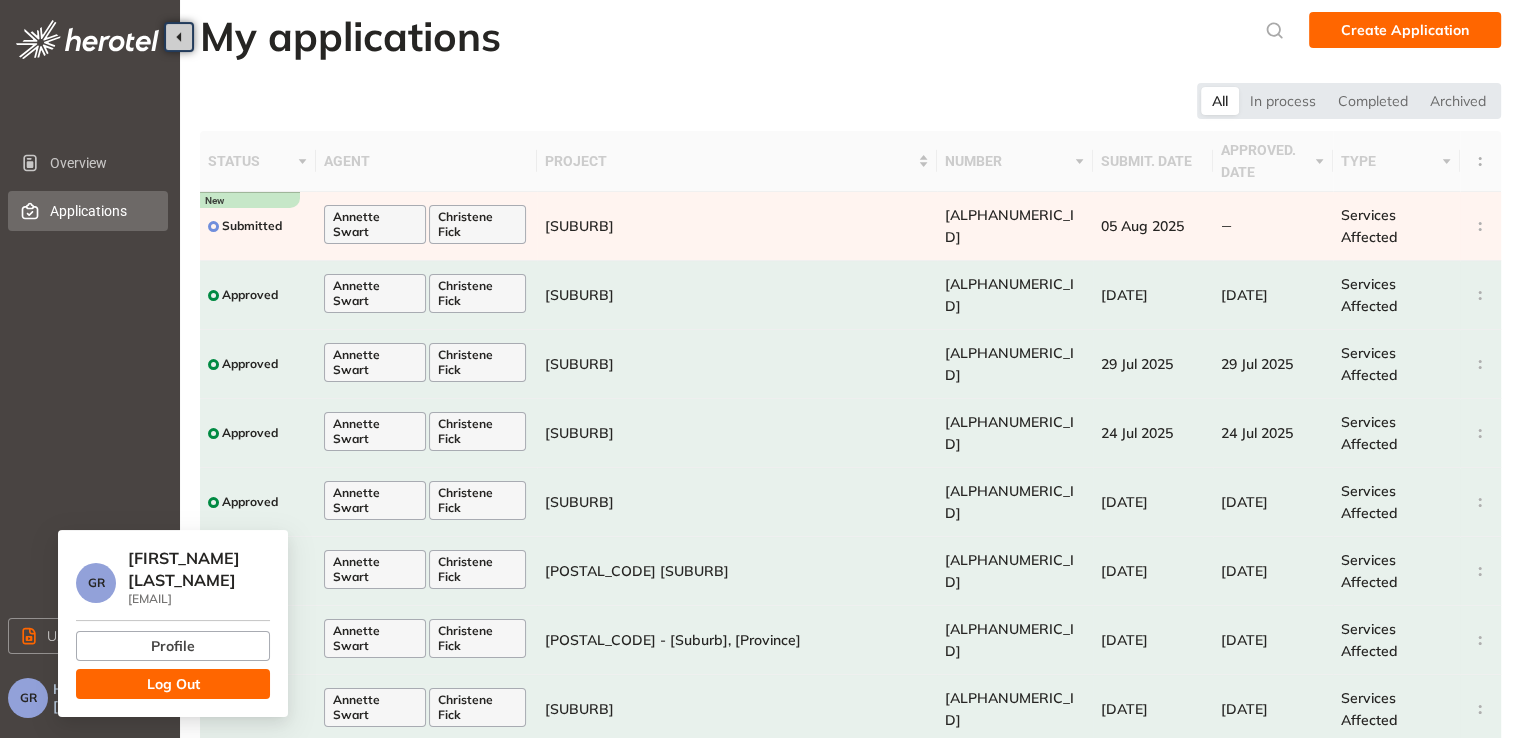 click on "Log Out" at bounding box center [173, 684] 